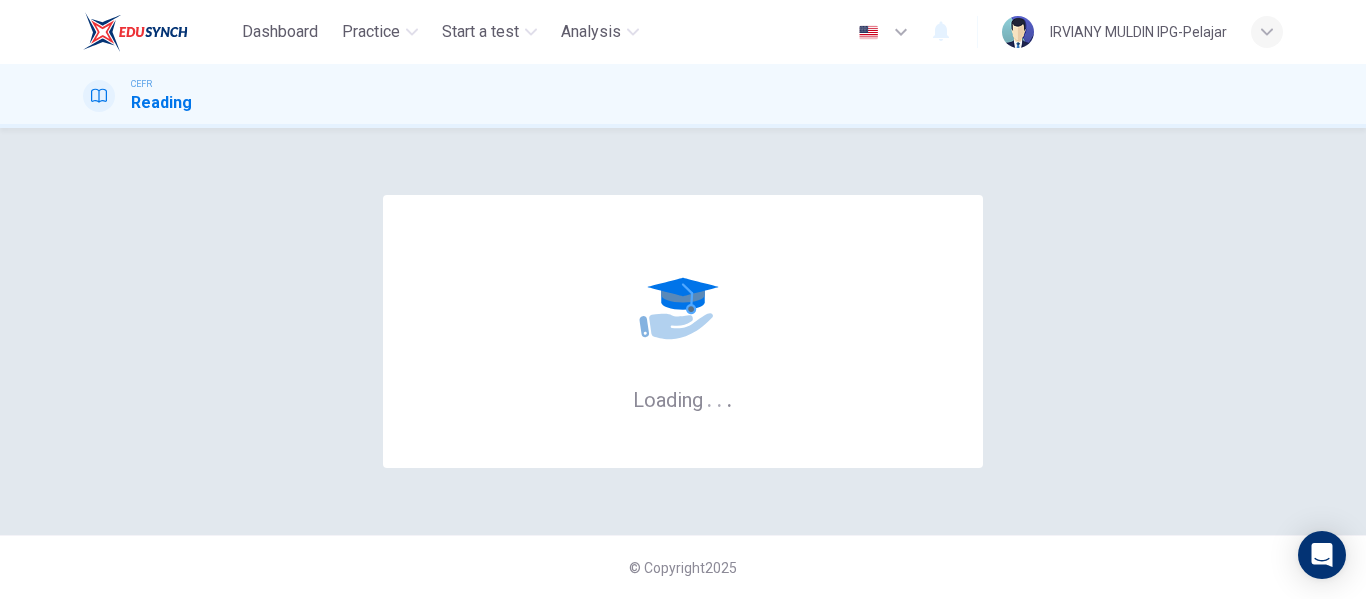 scroll, scrollTop: 0, scrollLeft: 0, axis: both 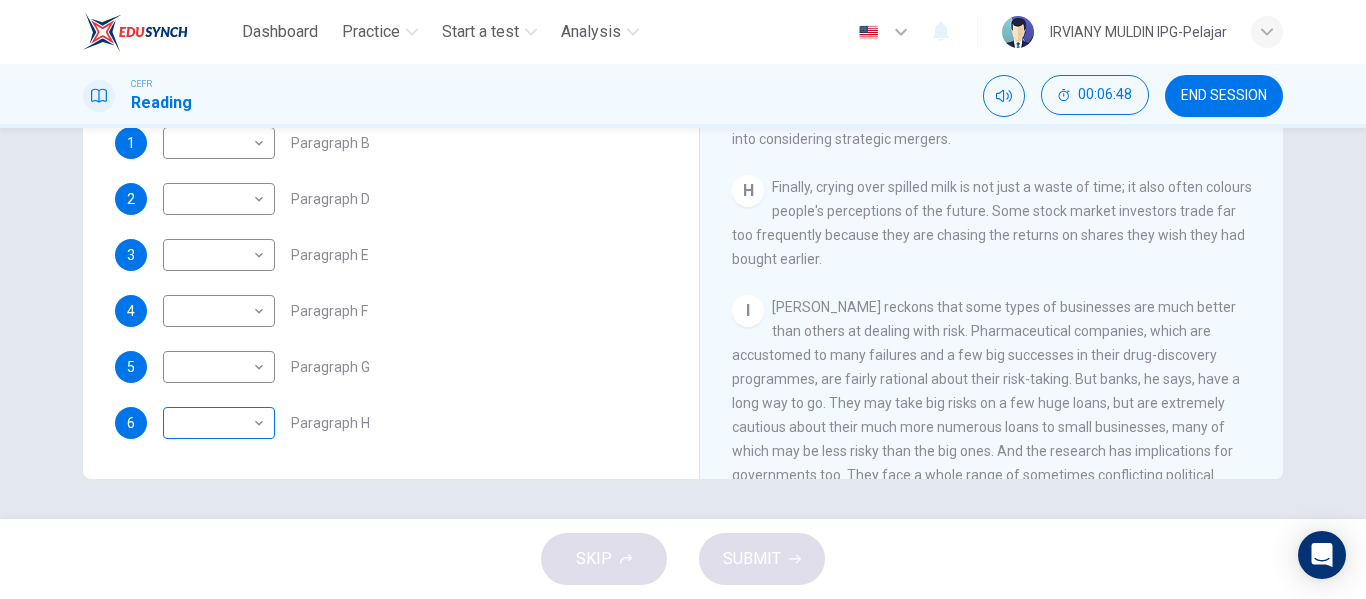 click on "​ ​" at bounding box center (219, 423) 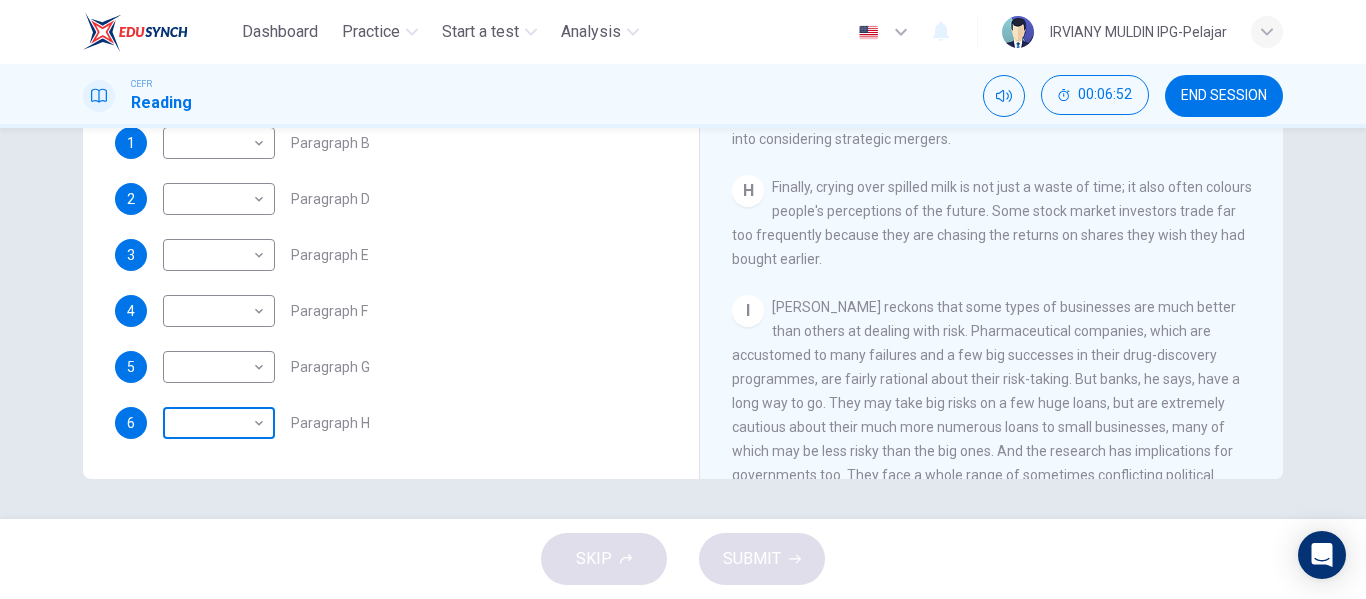 click on "Dashboard Practice Start a test Analysis English en ​ IRVIANY MULDIN IPG-Pelajar CEFR Reading 00:06:52 END SESSION Questions 1 - 6 Reading Passage 1 has nine paragraphs  A-I
Choose the correct heading for Paragraphs  B  and  D-H  from the list of headings below.
Write the correct number  (i-xi)  in the boxes below. List of Headings i Not identifying the correct priorities ii A solution for the long term iii The difficulty of changing your mind iv Why looking back is unhelpful v Strengthening inner resources vi A successful approach to the study of decision-making vii The danger of trusting a global market viii Reluctance to go beyond the familiar ix The power of the first number x The need for more effective risk assessment 1 ​ ​ Paragraph B 2 ​ ​ Paragraph D 3 ​ ​ Paragraph E 4 ​ ​ Paragraph F 5 ​ ​ Paragraph G 6 ​ ​ Paragraph H Why Risks Can Go Wrong CLICK TO ZOOM Click to Zoom A B C D E F G H I SKIP SUBMIT EduSynch - Online Language Proficiency Testing
Dashboard 2025" at bounding box center [683, 299] 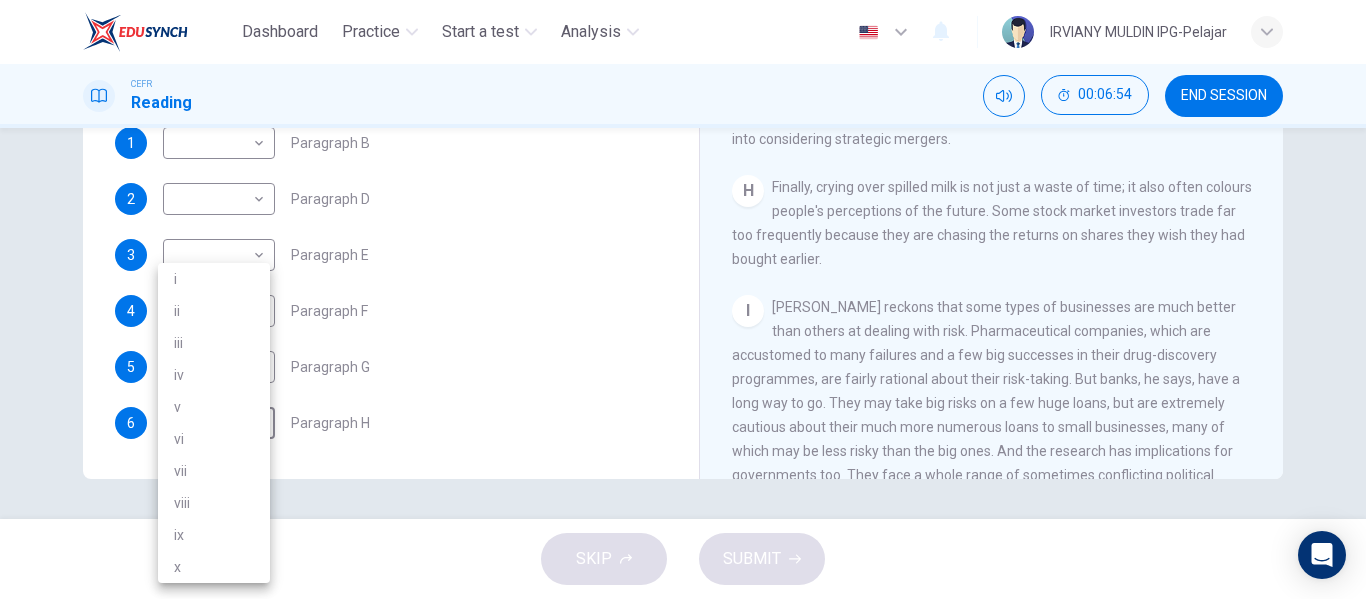 click at bounding box center [683, 299] 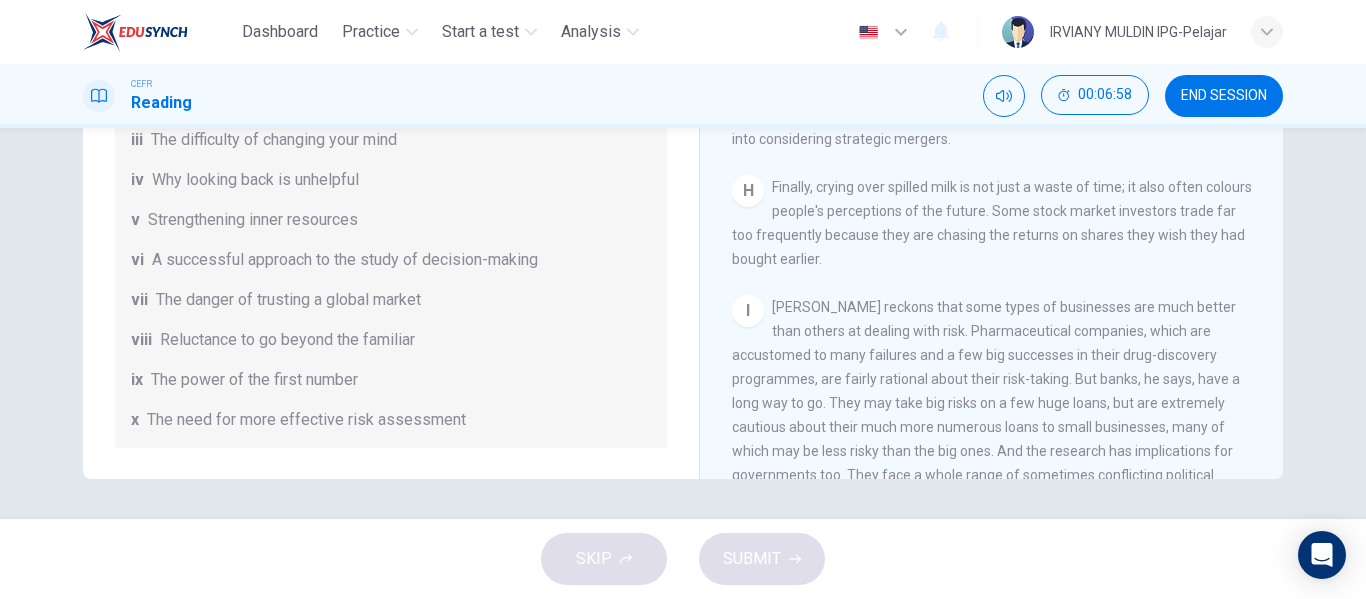 scroll, scrollTop: 0, scrollLeft: 0, axis: both 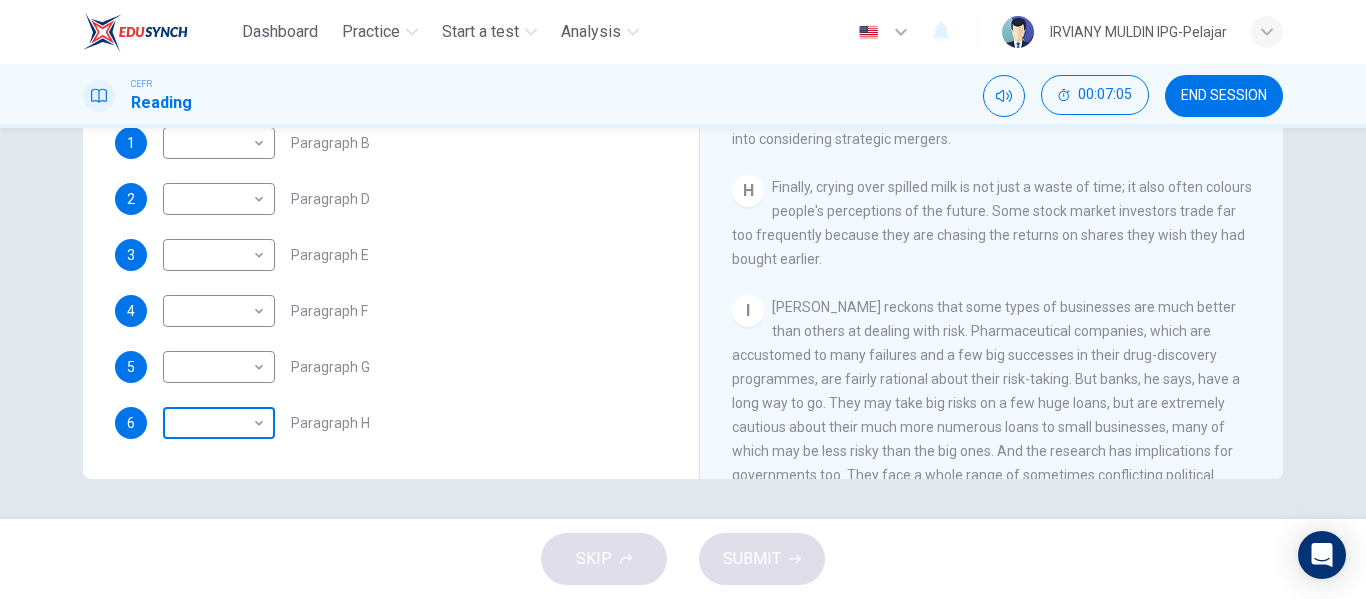 click on "Dashboard Practice Start a test Analysis English en ​ IRVIANY MULDIN IPG-Pelajar CEFR Reading 00:07:05 END SESSION Questions 1 - 6 Reading Passage 1 has nine paragraphs  A-I
Choose the correct heading for Paragraphs  B  and  D-H  from the list of headings below.
Write the correct number  (i-xi)  in the boxes below. List of Headings i Not identifying the correct priorities ii A solution for the long term iii The difficulty of changing your mind iv Why looking back is unhelpful v Strengthening inner resources vi A successful approach to the study of decision-making vii The danger of trusting a global market viii Reluctance to go beyond the familiar ix The power of the first number x The need for more effective risk assessment 1 ​ ​ Paragraph B 2 ​ ​ Paragraph D 3 ​ ​ Paragraph E 4 ​ ​ Paragraph F 5 ​ ​ Paragraph G 6 ​ ​ Paragraph H Why Risks Can Go Wrong CLICK TO ZOOM Click to Zoom A B C D E F G H I SKIP SUBMIT EduSynch - Online Language Proficiency Testing
Dashboard 2025" at bounding box center [683, 299] 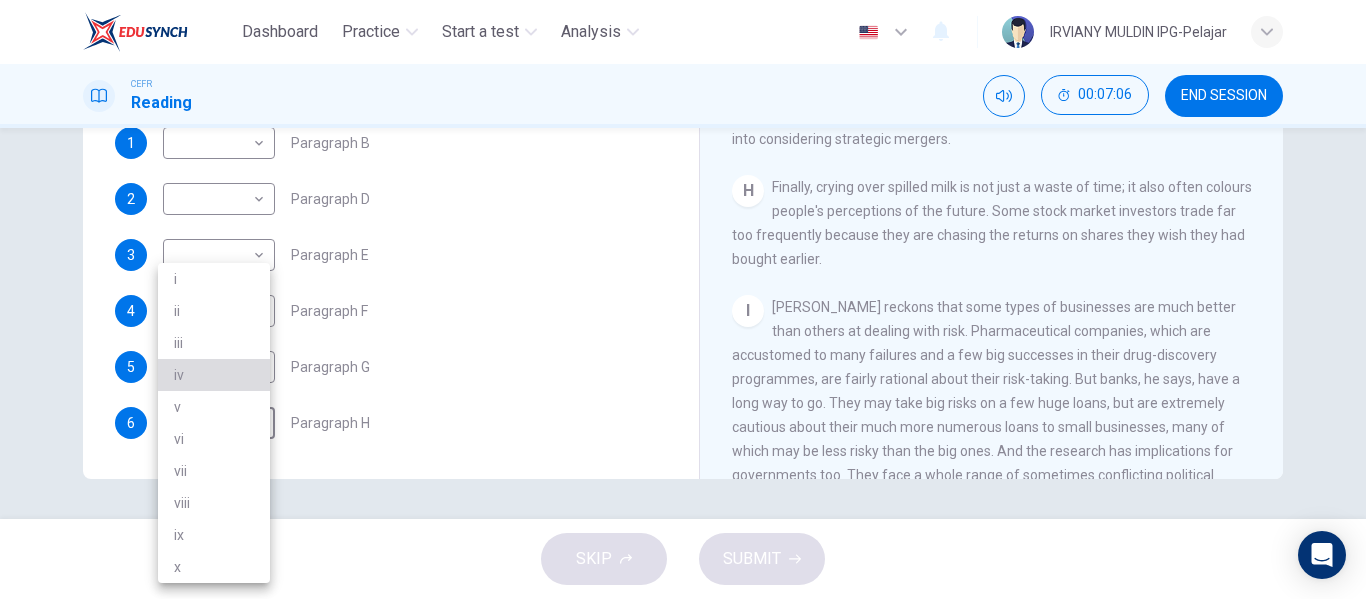 click on "iv" at bounding box center [214, 375] 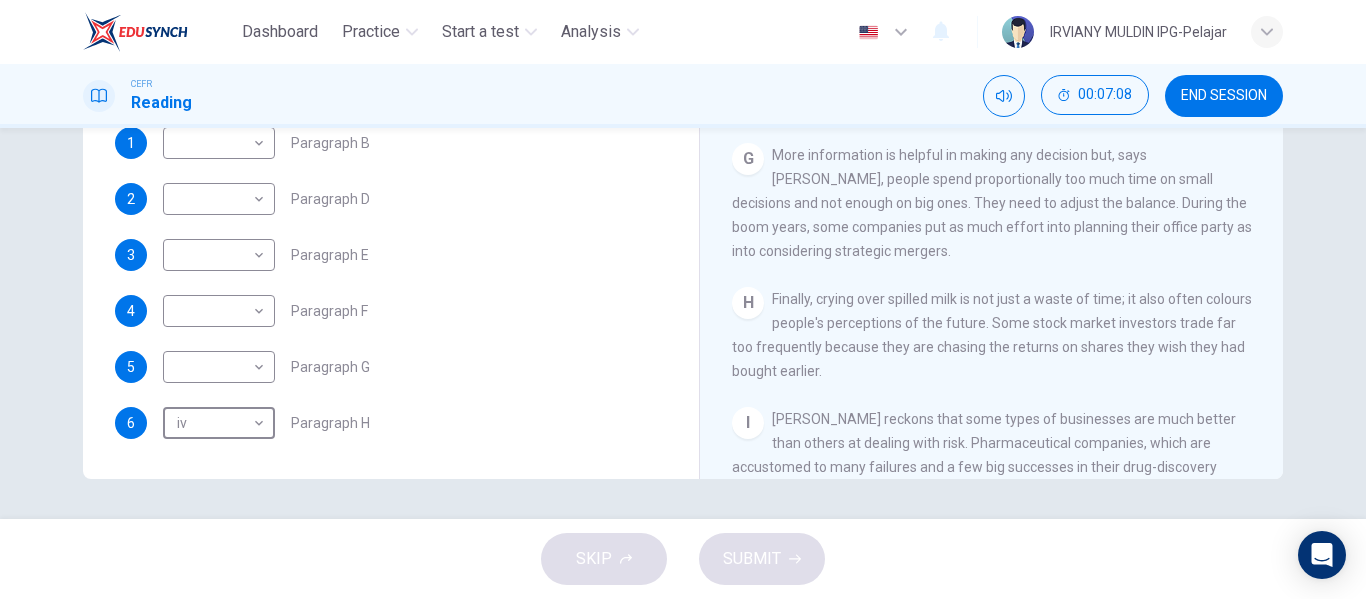 scroll, scrollTop: 1613, scrollLeft: 0, axis: vertical 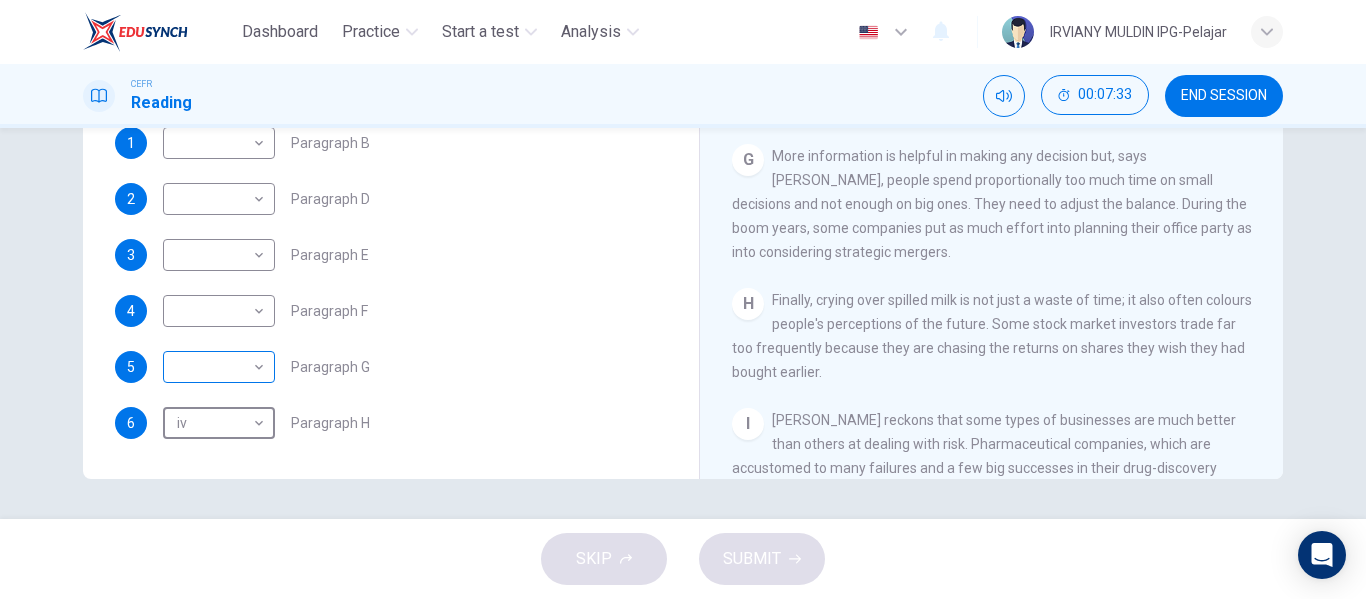 click on "Dashboard Practice Start a test Analysis English en ​ IRVIANY MULDIN IPG-Pelajar CEFR Reading 00:07:33 END SESSION Questions 1 - 6 Reading Passage 1 has nine paragraphs  A-I
Choose the correct heading for Paragraphs  B  and  D-H  from the list of headings below.
Write the correct number  (i-xi)  in the boxes below. List of Headings i Not identifying the correct priorities ii A solution for the long term iii The difficulty of changing your mind iv Why looking back is unhelpful v Strengthening inner resources vi A successful approach to the study of decision-making vii The danger of trusting a global market viii Reluctance to go beyond the familiar ix The power of the first number x The need for more effective risk assessment 1 ​ ​ Paragraph B 2 ​ ​ Paragraph D 3 ​ ​ Paragraph E 4 ​ ​ Paragraph F 5 ​ ​ Paragraph G 6 iv iv ​ Paragraph H Why Risks Can Go Wrong CLICK TO ZOOM Click to Zoom A B C D E F G H I SKIP SUBMIT EduSynch - Online Language Proficiency Testing
Dashboard 2025" at bounding box center [683, 299] 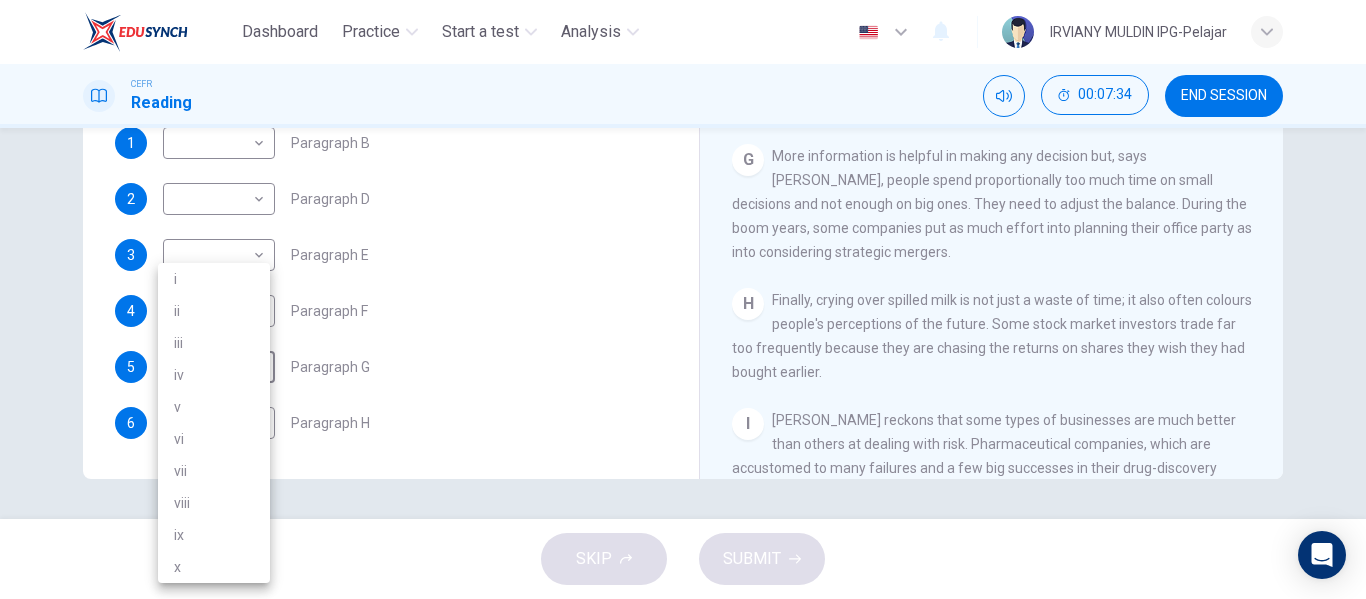 click on "i" at bounding box center [214, 279] 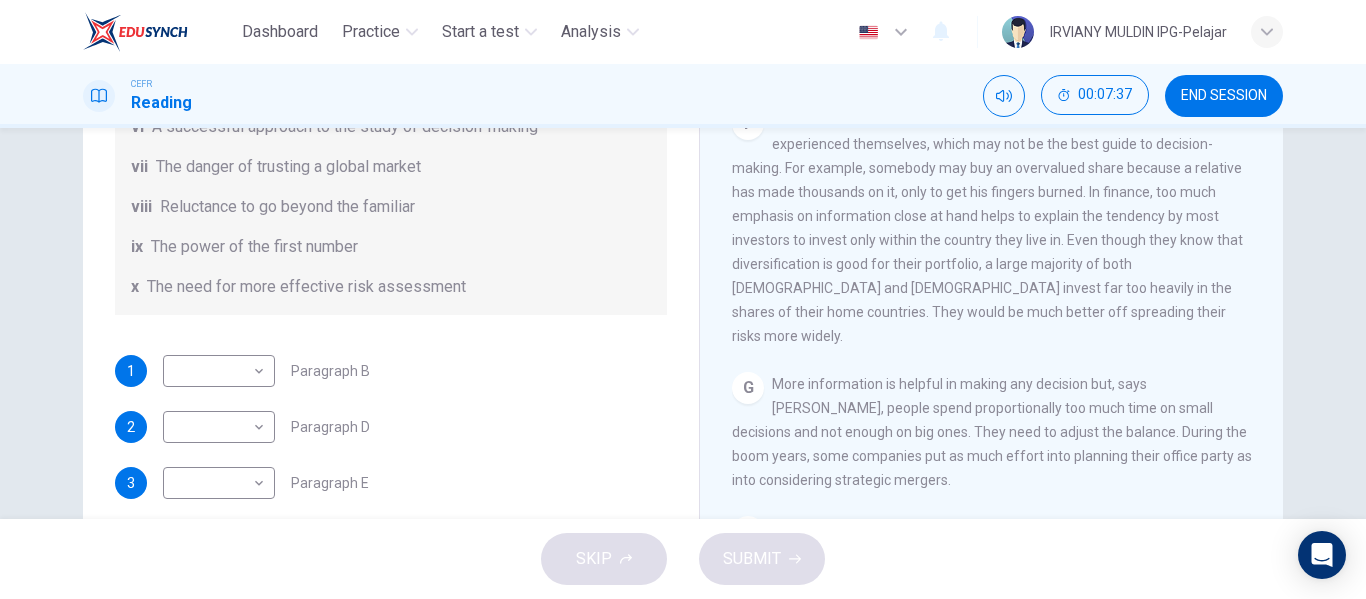scroll, scrollTop: 155, scrollLeft: 0, axis: vertical 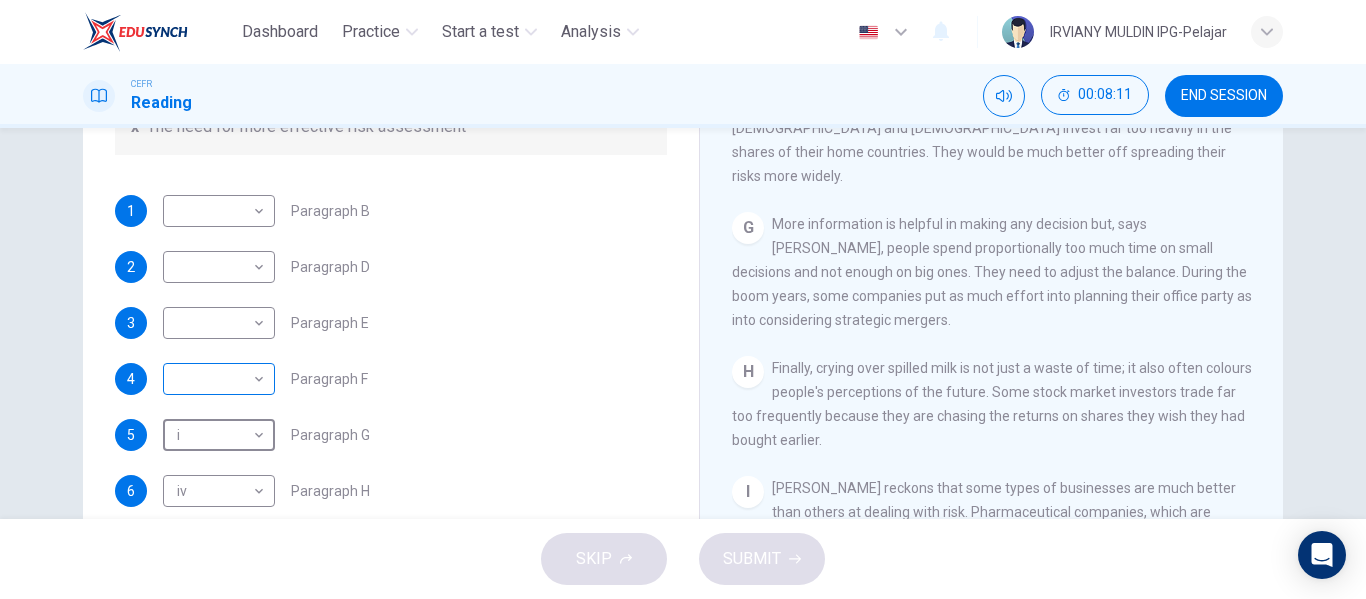 click on "Dashboard Practice Start a test Analysis English en ​ IRVIANY MULDIN IPG-Pelajar CEFR Reading 00:08:11 END SESSION Questions 1 - 6 Reading Passage 1 has nine paragraphs  A-I
Choose the correct heading for Paragraphs  B  and  D-H  from the list of headings below.
Write the correct number  (i-xi)  in the boxes below. List of Headings i Not identifying the correct priorities ii A solution for the long term iii The difficulty of changing your mind iv Why looking back is unhelpful v Strengthening inner resources vi A successful approach to the study of decision-making vii The danger of trusting a global market viii Reluctance to go beyond the familiar ix The power of the first number x The need for more effective risk assessment 1 ​ ​ Paragraph B 2 ​ ​ Paragraph D 3 ​ ​ Paragraph E 4 ​ ​ Paragraph F 5 i i ​ Paragraph G 6 iv iv ​ Paragraph H Why Risks Can Go Wrong CLICK TO ZOOM Click to Zoom A B C D E F G H I SKIP SUBMIT EduSynch - Online Language Proficiency Testing
Dashboard 2025" at bounding box center [683, 299] 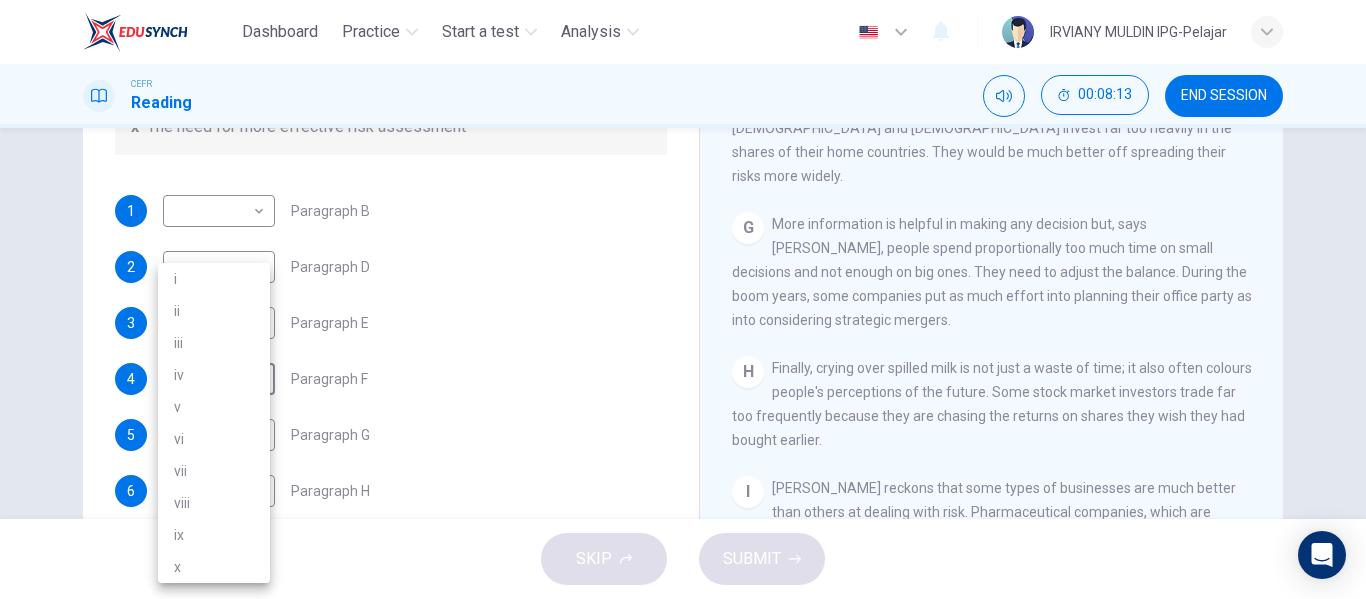 click on "viii" at bounding box center [214, 503] 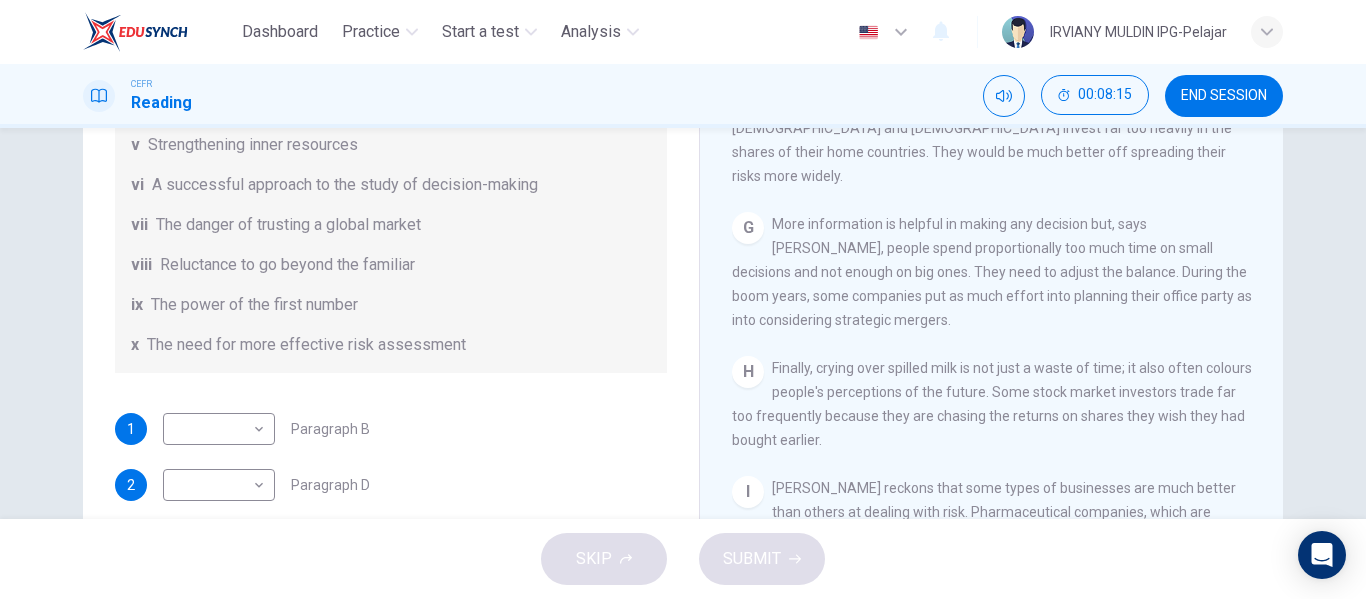 scroll, scrollTop: 164, scrollLeft: 0, axis: vertical 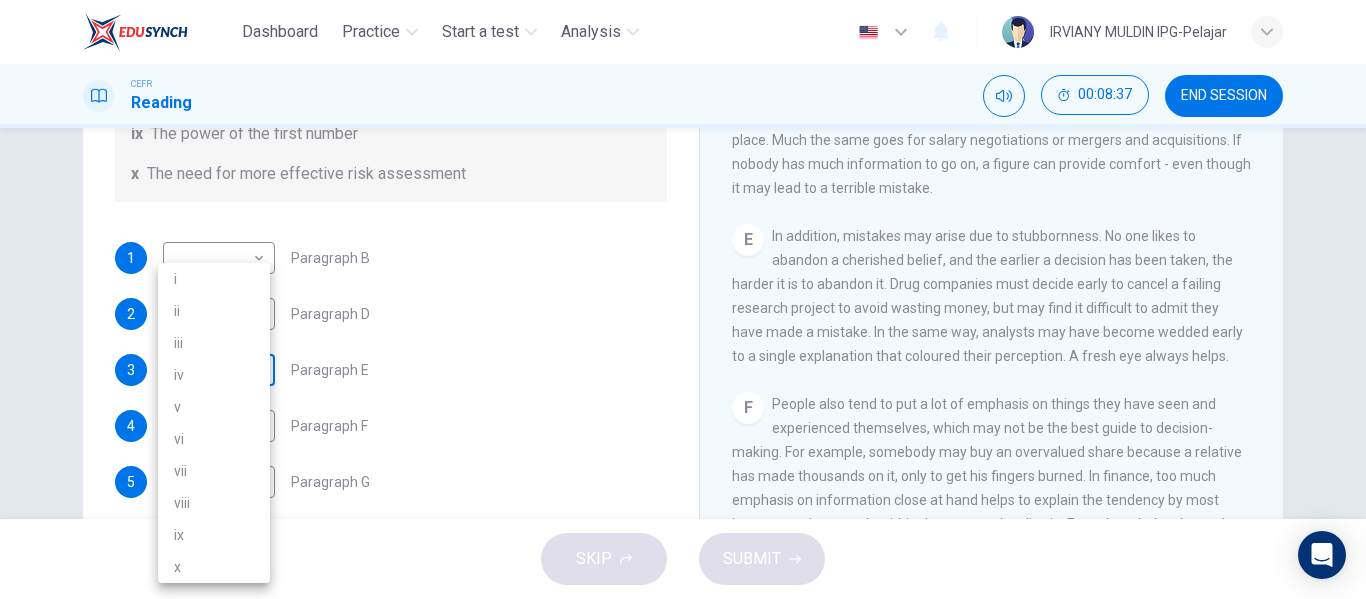 click on "Dashboard Practice Start a test Analysis English en ​ IRVIANY MULDIN IPG-Pelajar CEFR Reading 00:08:37 END SESSION Questions 1 - 6 Reading Passage 1 has nine paragraphs  A-I
Choose the correct heading for Paragraphs  B  and  D-H  from the list of headings below.
Write the correct number  (i-xi)  in the boxes below. List of Headings i Not identifying the correct priorities ii A solution for the long term iii The difficulty of changing your mind iv Why looking back is unhelpful v Strengthening inner resources vi A successful approach to the study of decision-making vii The danger of trusting a global market viii Reluctance to go beyond the familiar ix The power of the first number x The need for more effective risk assessment 1 ​ ​ Paragraph B 2 ​ ​ Paragraph D 3 ​ ​ Paragraph E 4 viii viii ​ Paragraph F 5 i i ​ Paragraph G 6 iv iv ​ Paragraph H Why Risks Can Go Wrong CLICK TO ZOOM Click to Zoom A B C D E F G H I SKIP SUBMIT EduSynch - Online Language Proficiency Testing
Dashboard" at bounding box center (683, 299) 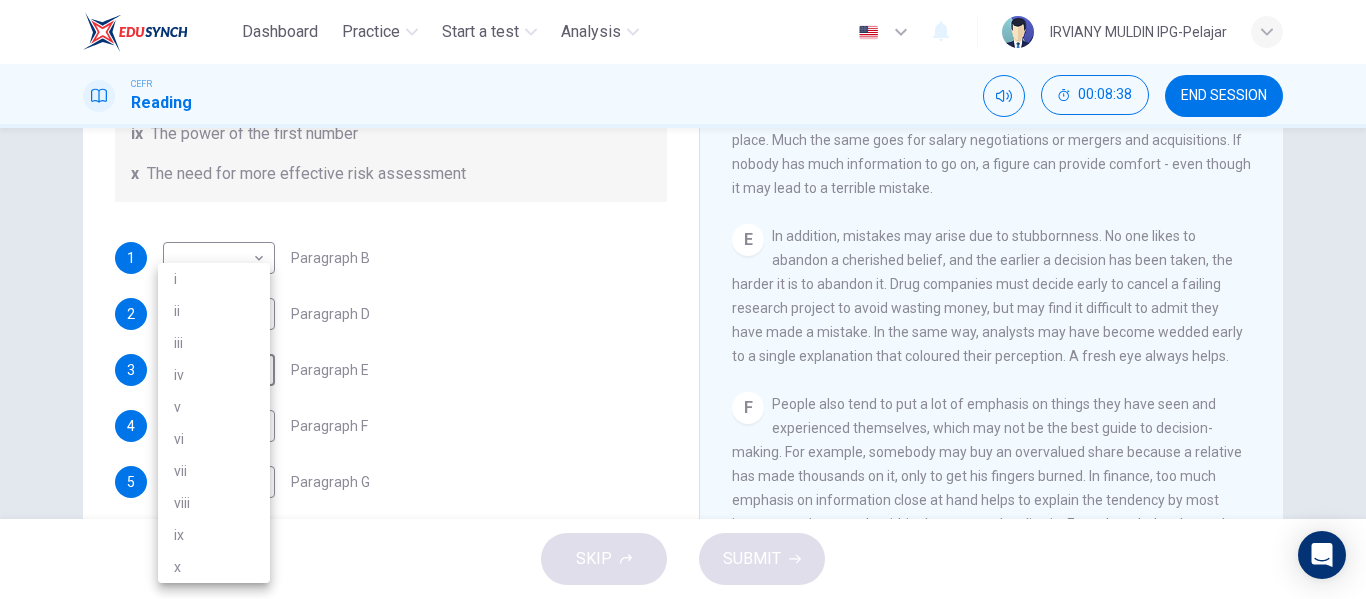 click on "iii" at bounding box center [214, 343] 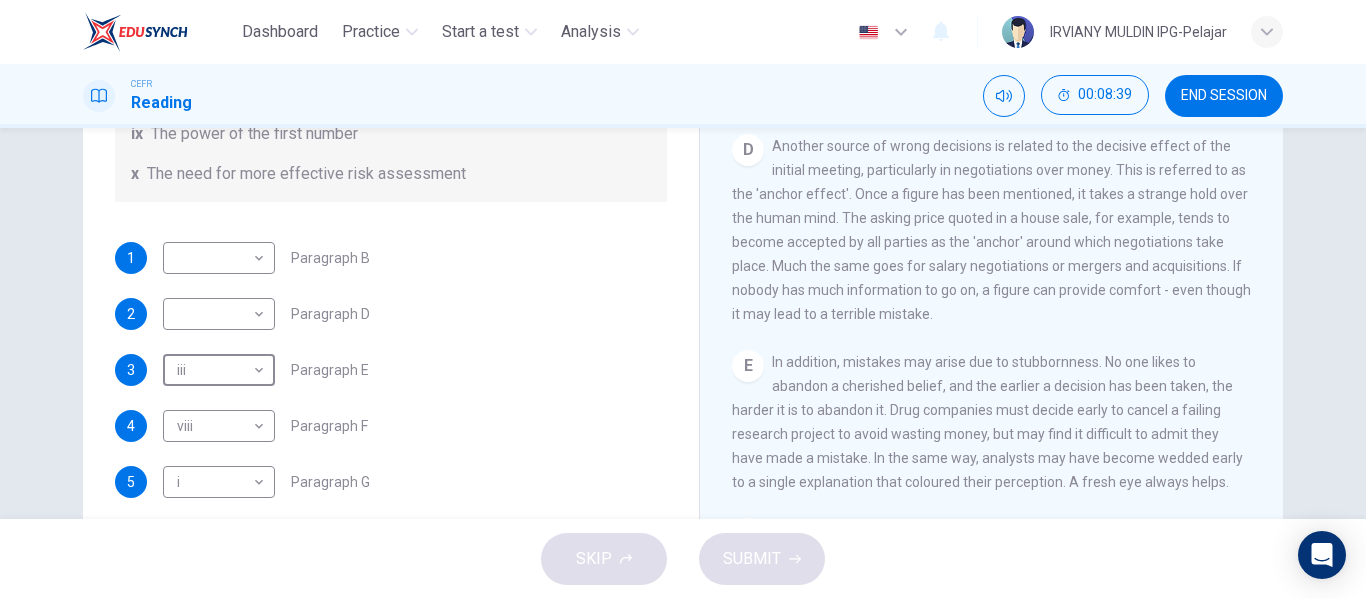 scroll, scrollTop: 1072, scrollLeft: 0, axis: vertical 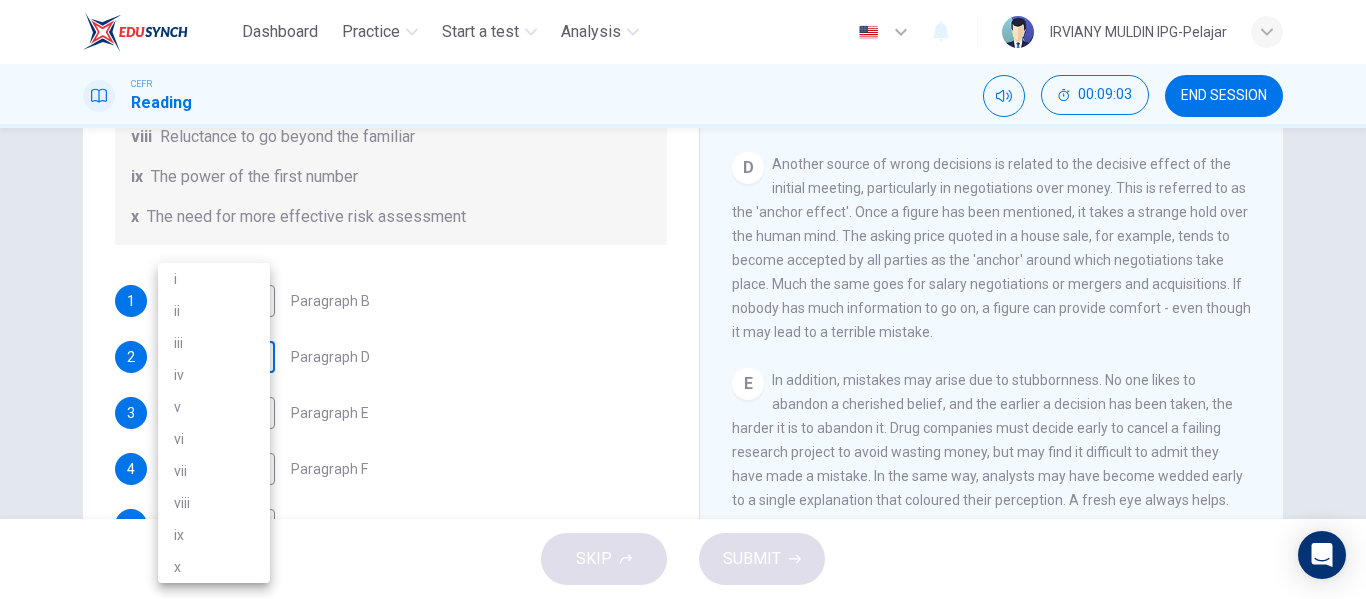 click on "Dashboard Practice Start a test Analysis English en ​ IRVIANY MULDIN IPG-Pelajar CEFR Reading 00:09:03 END SESSION Questions 1 - 6 Reading Passage 1 has nine paragraphs  A-I
Choose the correct heading for Paragraphs  B  and  D-H  from the list of headings below.
Write the correct number  (i-xi)  in the boxes below. List of Headings i Not identifying the correct priorities ii A solution for the long term iii The difficulty of changing your mind iv Why looking back is unhelpful v Strengthening inner resources vi A successful approach to the study of decision-making vii The danger of trusting a global market viii Reluctance to go beyond the familiar ix The power of the first number x The need for more effective risk assessment 1 ​ ​ Paragraph B 2 ​ ​ Paragraph D 3 iii iii ​ Paragraph E 4 viii viii ​ Paragraph F 5 i i ​ Paragraph G 6 iv iv ​ Paragraph H Why Risks Can Go Wrong CLICK TO ZOOM Click to Zoom A B C D E F G H I SKIP SUBMIT EduSynch - Online Language Proficiency Testing
2025" at bounding box center [683, 299] 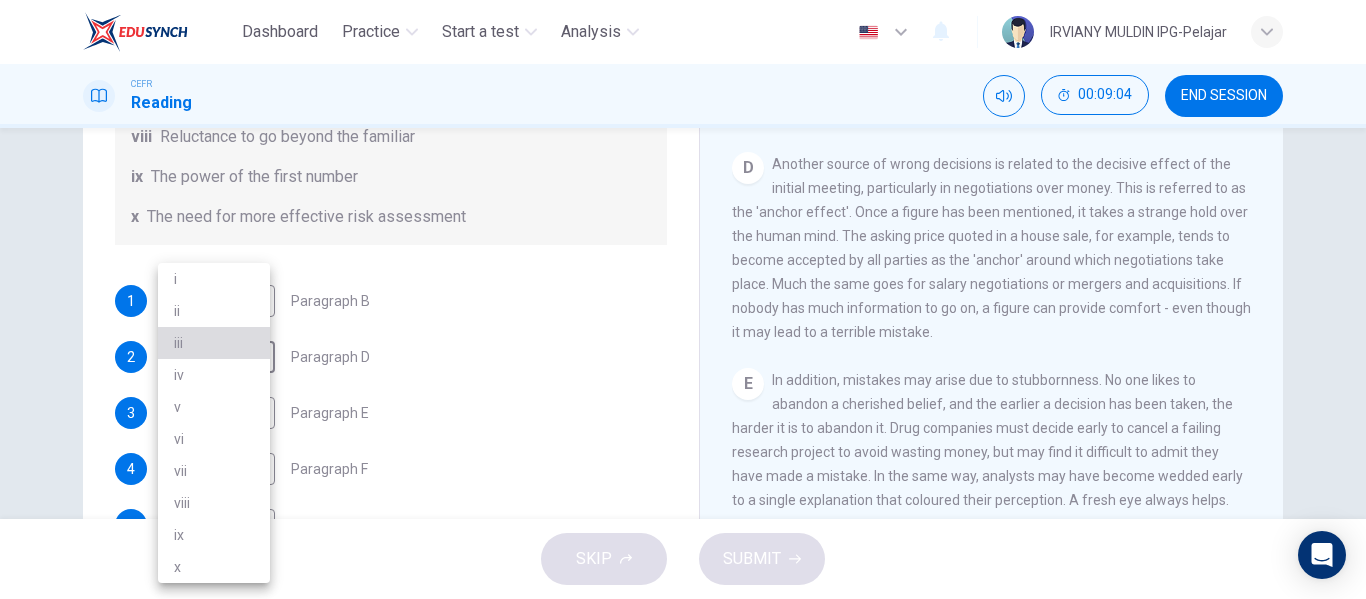 click on "iii" at bounding box center (214, 343) 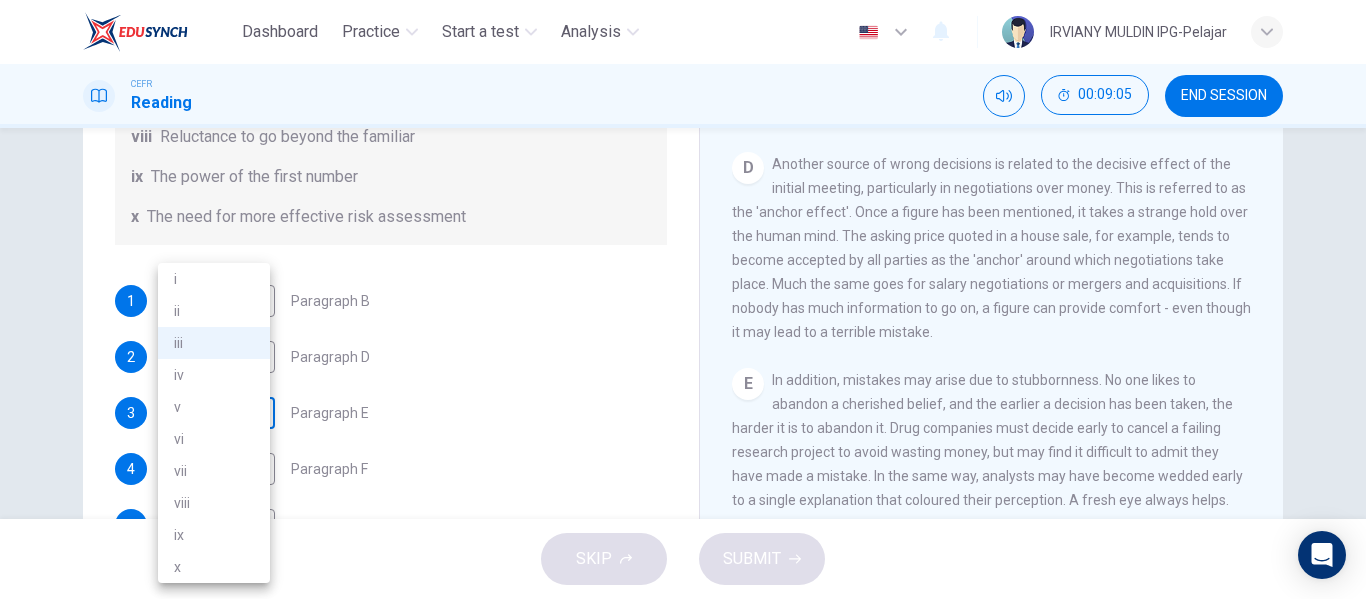 click on "Dashboard Practice Start a test Analysis English en ​ IRVIANY MULDIN IPG-Pelajar CEFR Reading 00:09:05 END SESSION Questions 1 - 6 Reading Passage 1 has nine paragraphs  A-I
Choose the correct heading for Paragraphs  B  and  D-H  from the list of headings below.
Write the correct number  (i-xi)  in the boxes below. List of Headings i Not identifying the correct priorities ii A solution for the long term iii The difficulty of changing your mind iv Why looking back is unhelpful v Strengthening inner resources vi A successful approach to the study of decision-making vii The danger of trusting a global market viii Reluctance to go beyond the familiar ix The power of the first number x The need for more effective risk assessment 1 ​ ​ Paragraph B 2 iii iii ​ Paragraph D 3 iii iii ​ Paragraph E 4 viii viii ​ Paragraph F 5 i i ​ Paragraph G 6 iv iv ​ Paragraph H Why Risks Can Go Wrong CLICK TO ZOOM Click to Zoom A B C D E F G H I SKIP SUBMIT EduSynch - Online Language Proficiency Testing
i" at bounding box center [683, 299] 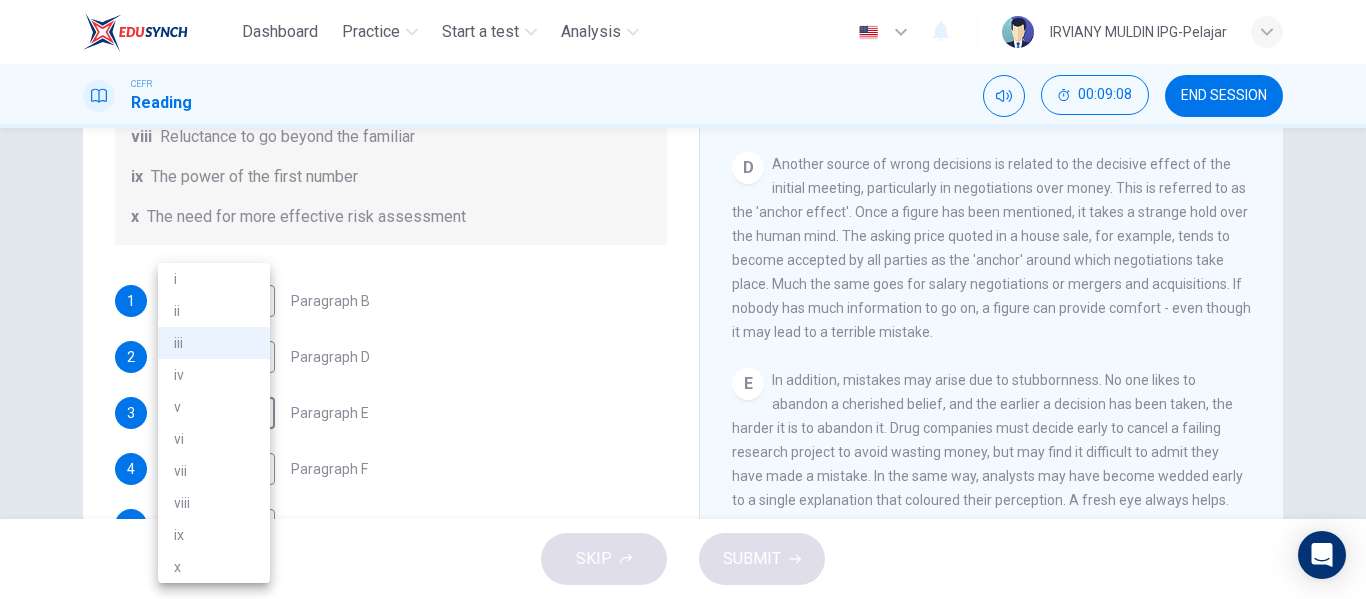 click at bounding box center (683, 299) 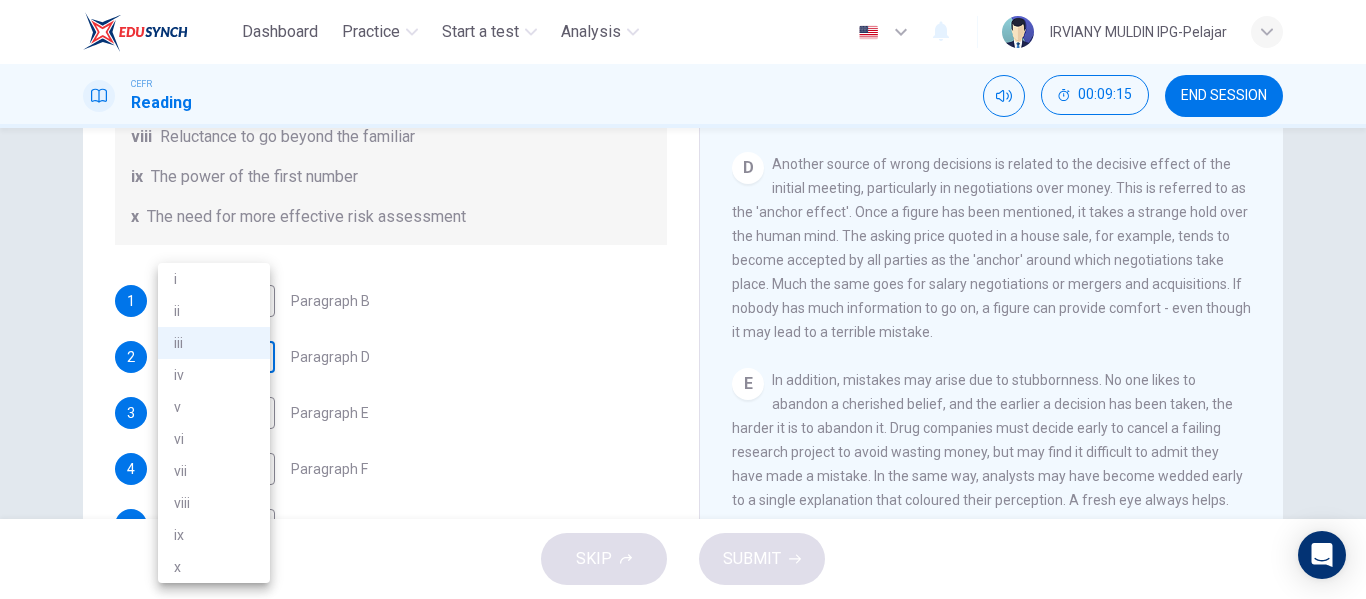 click on "Dashboard Practice Start a test Analysis English en ​ IRVIANY MULDIN IPG-Pelajar CEFR Reading 00:09:15 END SESSION Questions 1 - 6 Reading Passage 1 has nine paragraphs  A-I
Choose the correct heading for Paragraphs  B  and  D-H  from the list of headings below.
Write the correct number  (i-xi)  in the boxes below. List of Headings i Not identifying the correct priorities ii A solution for the long term iii The difficulty of changing your mind iv Why looking back is unhelpful v Strengthening inner resources vi A successful approach to the study of decision-making vii The danger of trusting a global market viii Reluctance to go beyond the familiar ix The power of the first number x The need for more effective risk assessment 1 ​ ​ Paragraph B 2 iii iii ​ Paragraph D 3 iii iii ​ Paragraph E 4 viii viii ​ Paragraph F 5 i i ​ Paragraph G 6 iv iv ​ Paragraph H Why Risks Can Go Wrong CLICK TO ZOOM Click to Zoom A B C D E F G H I SKIP SUBMIT EduSynch - Online Language Proficiency Testing
i" at bounding box center [683, 299] 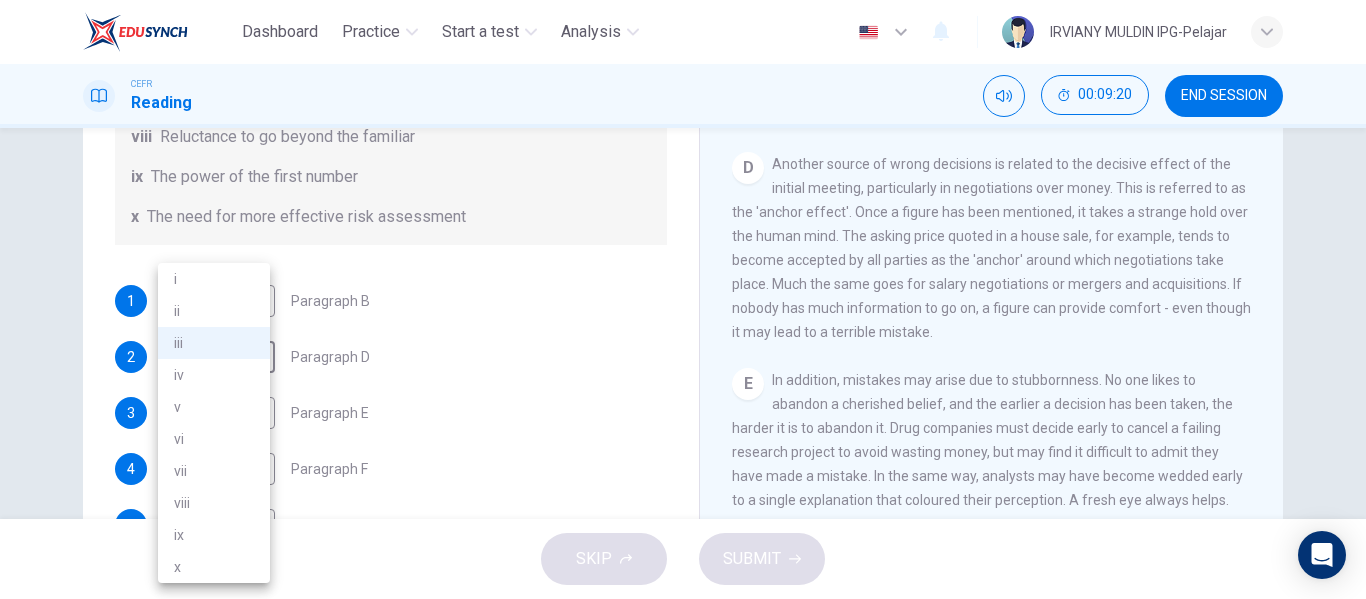 click on "ix" at bounding box center [214, 535] 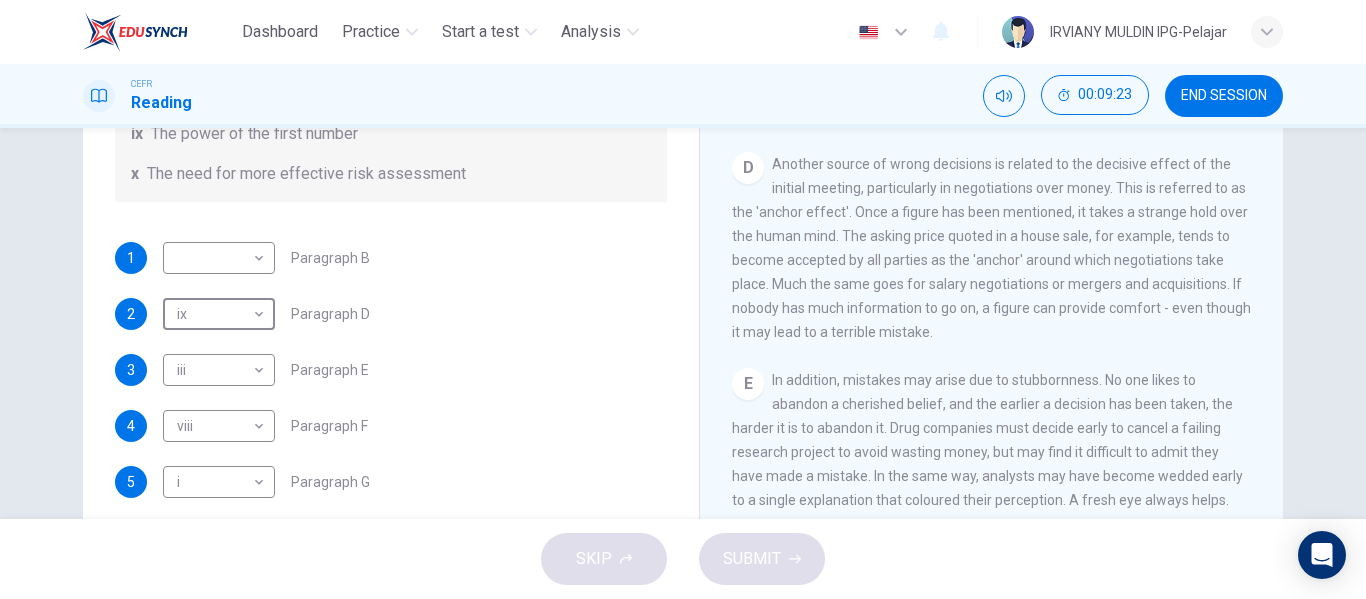 scroll, scrollTop: 235, scrollLeft: 0, axis: vertical 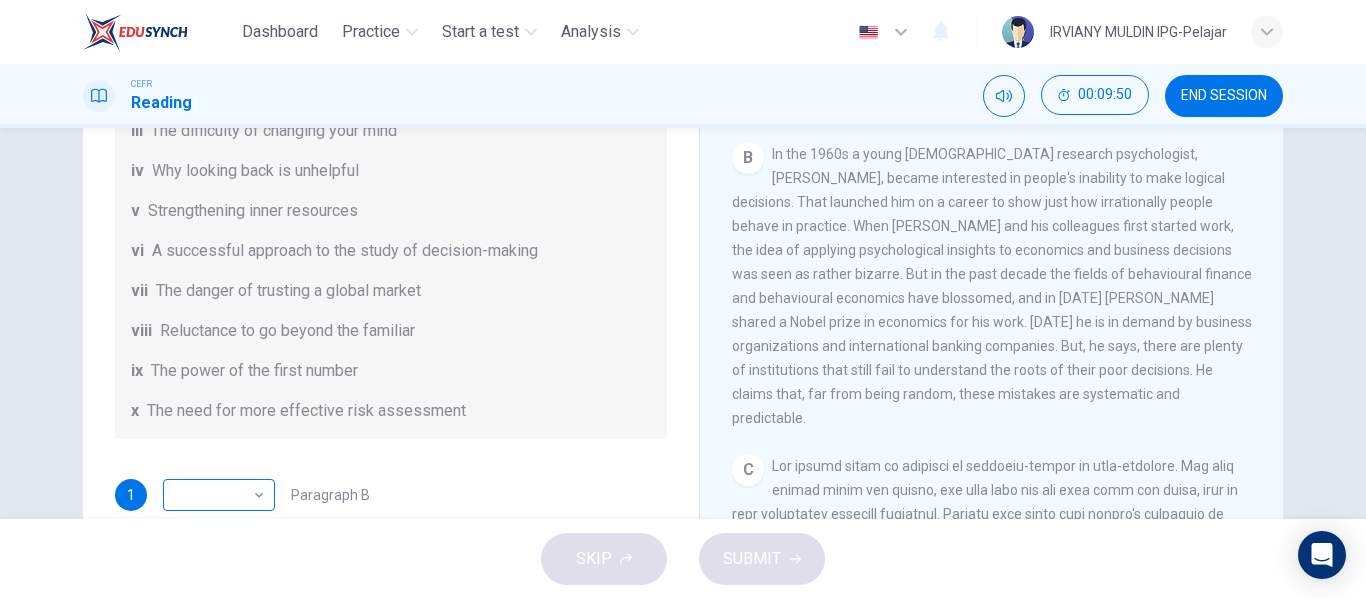 click on "Dashboard Practice Start a test Analysis English en ​ IRVIANY MULDIN IPG-Pelajar CEFR Reading 00:09:50 END SESSION Questions 1 - 6 Reading Passage 1 has nine paragraphs  A-I
Choose the correct heading for Paragraphs  B  and  D-H  from the list of headings below.
Write the correct number  (i-xi)  in the boxes below. List of Headings i Not identifying the correct priorities ii A solution for the long term iii The difficulty of changing your mind iv Why looking back is unhelpful v Strengthening inner resources vi A successful approach to the study of decision-making vii The danger of trusting a global market viii Reluctance to go beyond the familiar ix The power of the first number x The need for more effective risk assessment 1 ​ ​ Paragraph B 2 ix ix ​ Paragraph D 3 iii iii ​ Paragraph E 4 viii viii ​ Paragraph F 5 i i ​ Paragraph G 6 iv iv ​ Paragraph H Why Risks Can Go Wrong CLICK TO ZOOM Click to Zoom A B C D E F G H I SKIP SUBMIT EduSynch - Online Language Proficiency Testing" at bounding box center [683, 299] 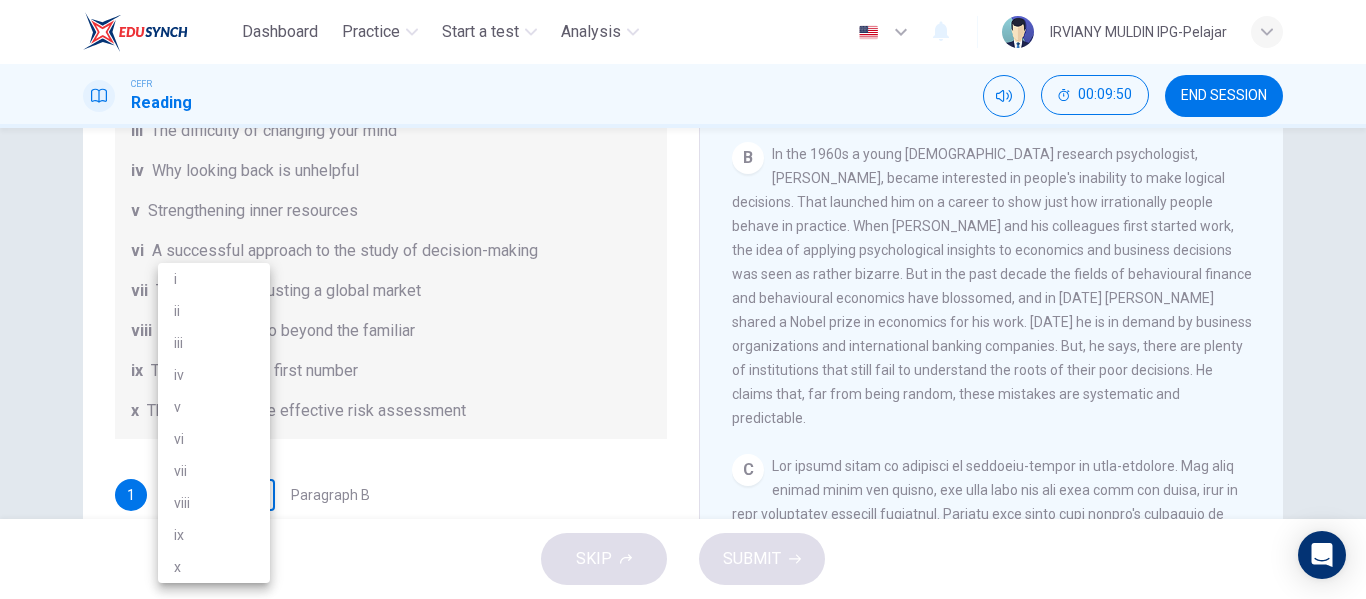 scroll, scrollTop: 274, scrollLeft: 0, axis: vertical 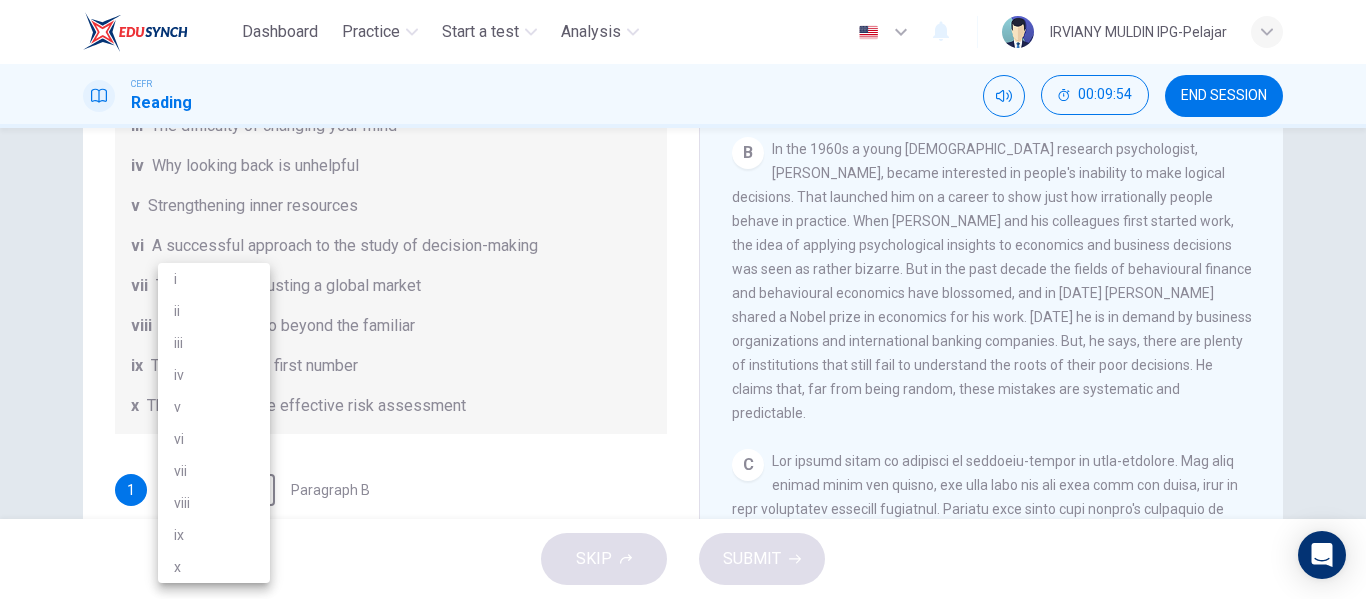 click at bounding box center [683, 299] 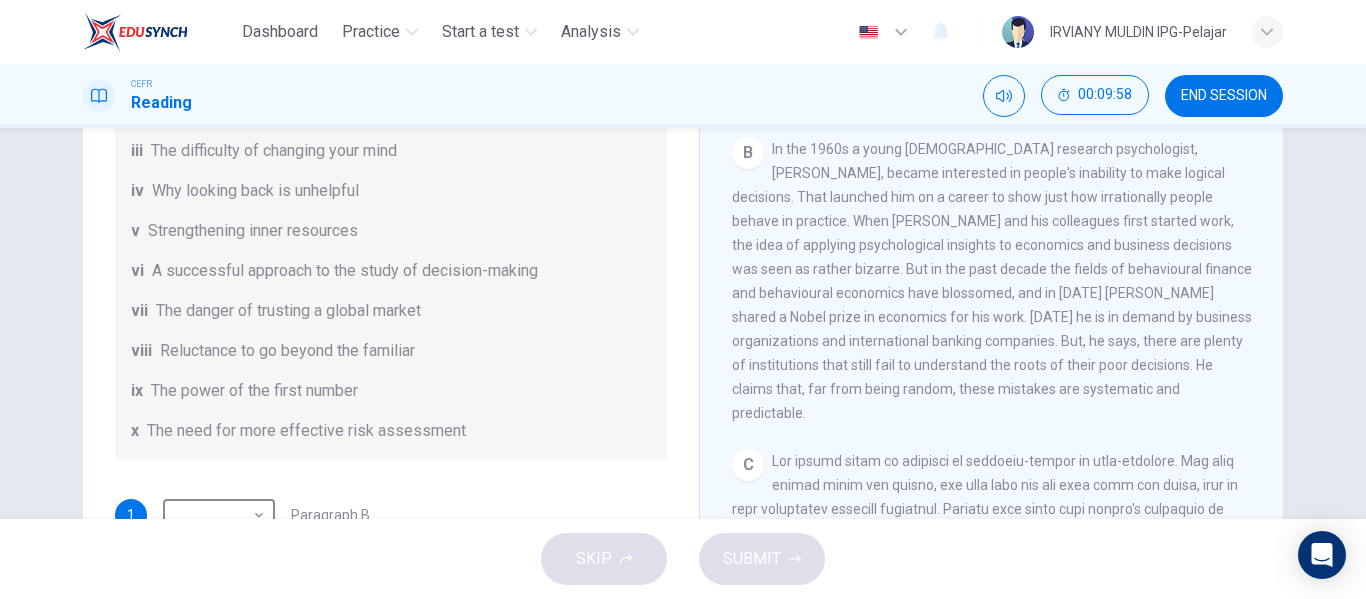 scroll, scrollTop: 181, scrollLeft: 0, axis: vertical 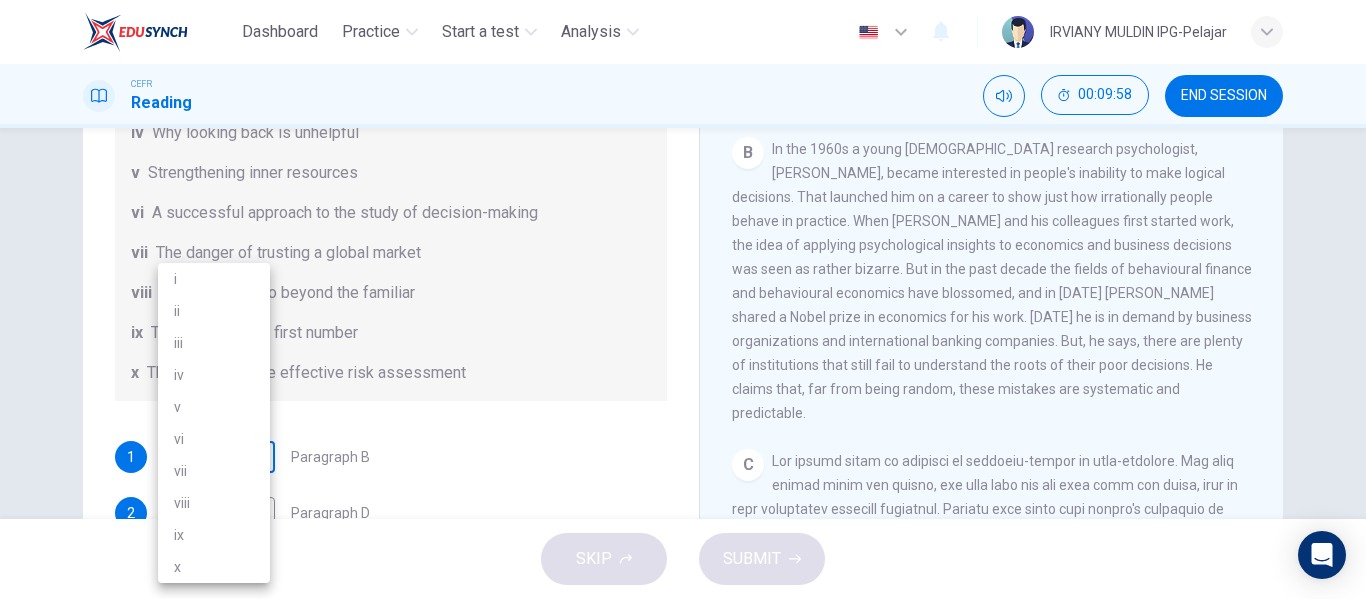 click on "Dashboard Practice Start a test Analysis English en ​ IRVIANY MULDIN IPG-Pelajar CEFR Reading 00:09:58 END SESSION Questions 1 - 6 Reading Passage 1 has nine paragraphs  A-I
Choose the correct heading for Paragraphs  B  and  D-H  from the list of headings below.
Write the correct number  (i-xi)  in the boxes below. List of Headings i Not identifying the correct priorities ii A solution for the long term iii The difficulty of changing your mind iv Why looking back is unhelpful v Strengthening inner resources vi A successful approach to the study of decision-making vii The danger of trusting a global market viii Reluctance to go beyond the familiar ix The power of the first number x The need for more effective risk assessment 1 ​ ​ Paragraph B 2 ix ix ​ Paragraph D 3 iii iii ​ Paragraph E 4 viii viii ​ Paragraph F 5 i i ​ Paragraph G 6 iv iv ​ Paragraph H Why Risks Can Go Wrong CLICK TO ZOOM Click to Zoom A B C D E F G H I SKIP SUBMIT EduSynch - Online Language Proficiency Testing
i v" at bounding box center (683, 299) 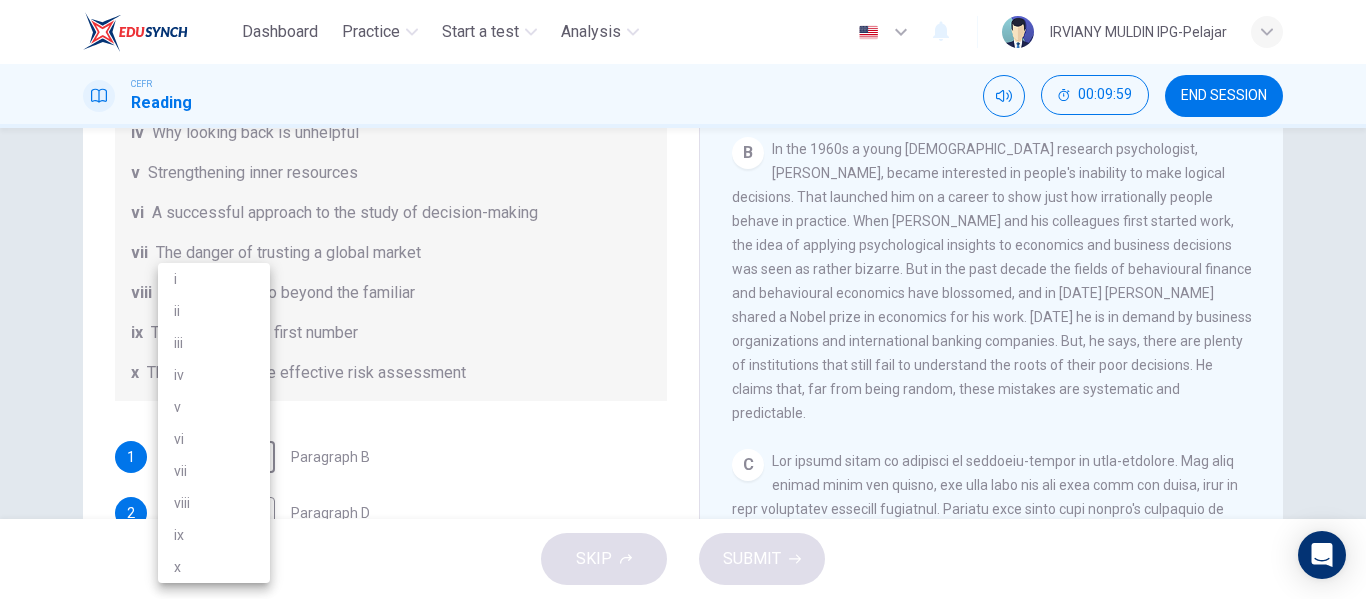 click on "ii" at bounding box center [214, 311] 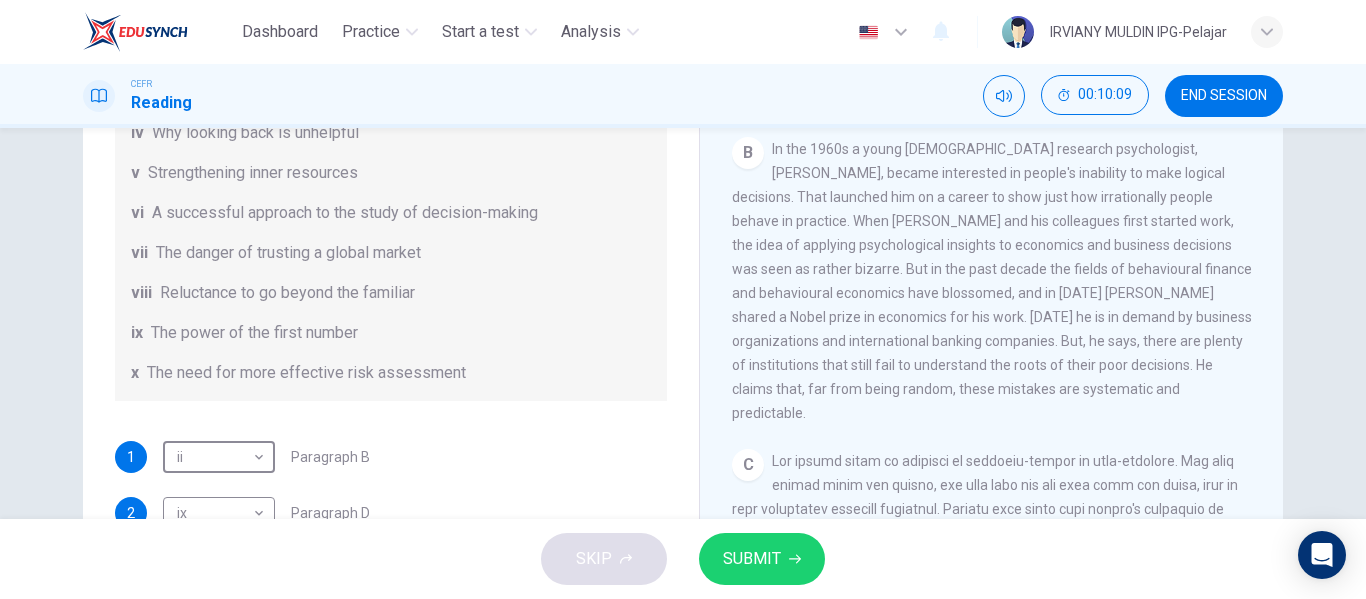 click on "SUBMIT" at bounding box center [752, 559] 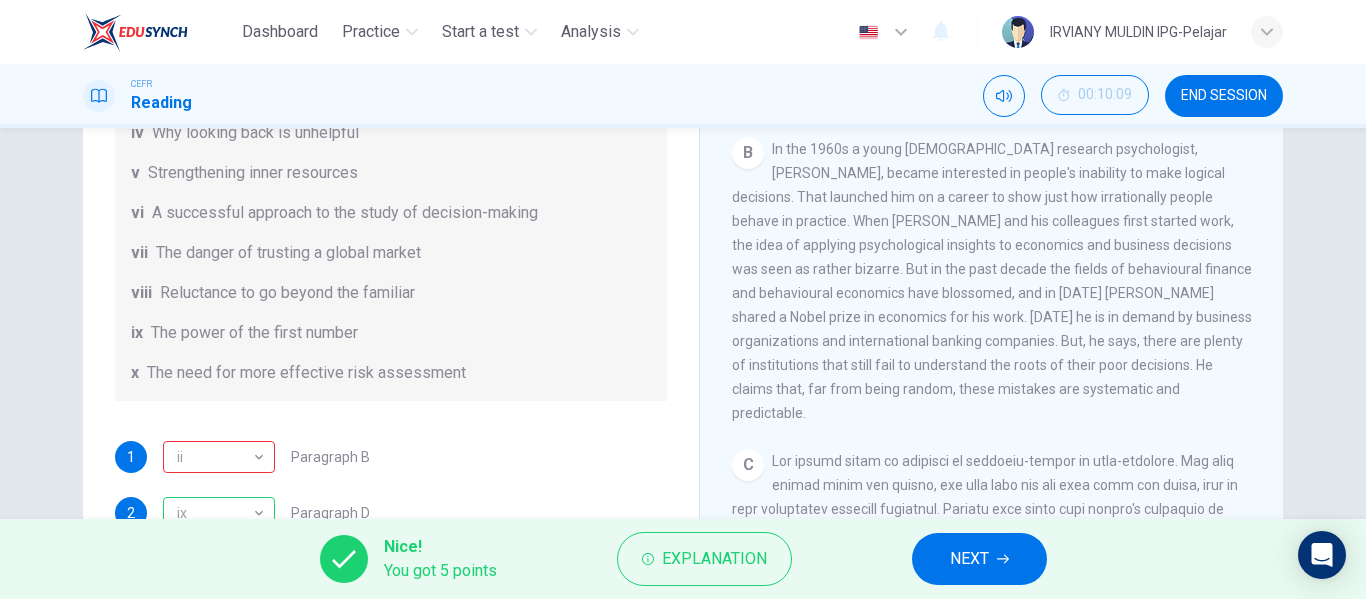 scroll, scrollTop: 385, scrollLeft: 0, axis: vertical 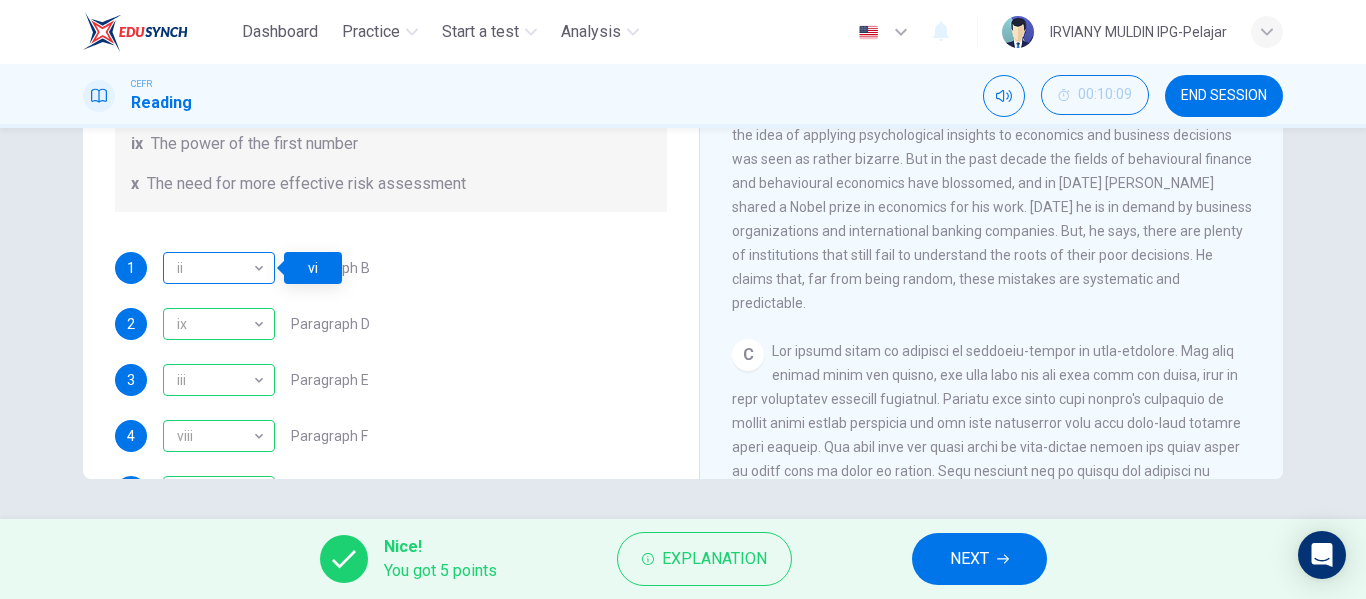 click on "ii" at bounding box center [215, 268] 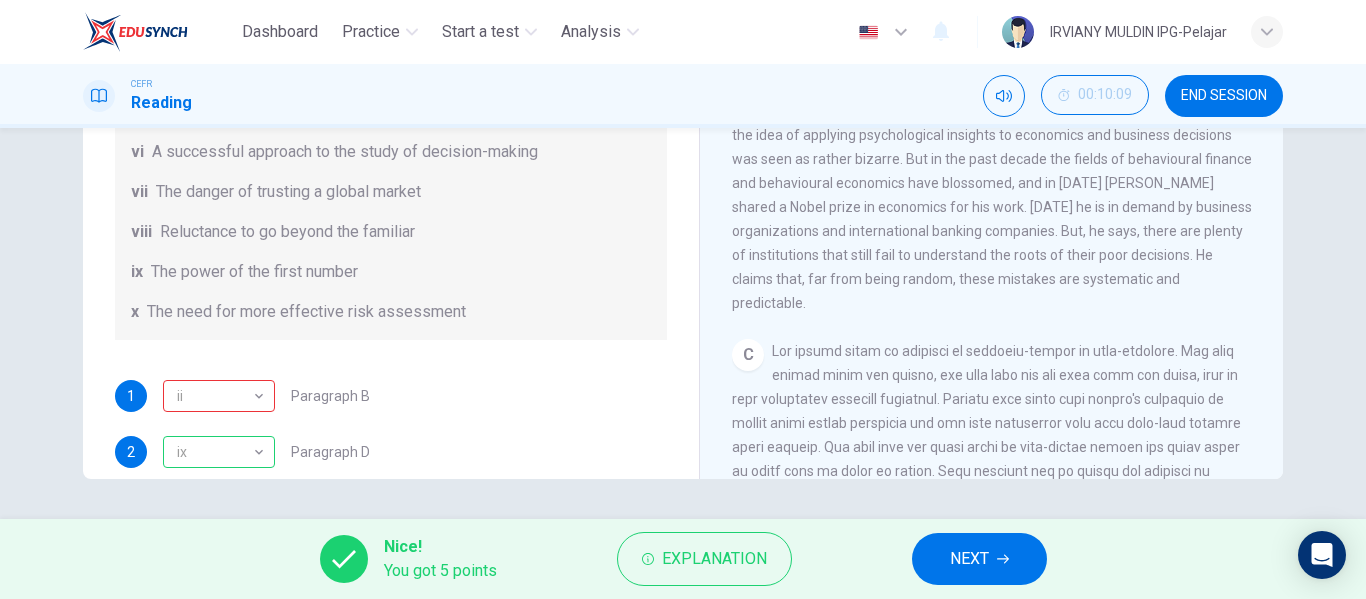 scroll, scrollTop: 385, scrollLeft: 0, axis: vertical 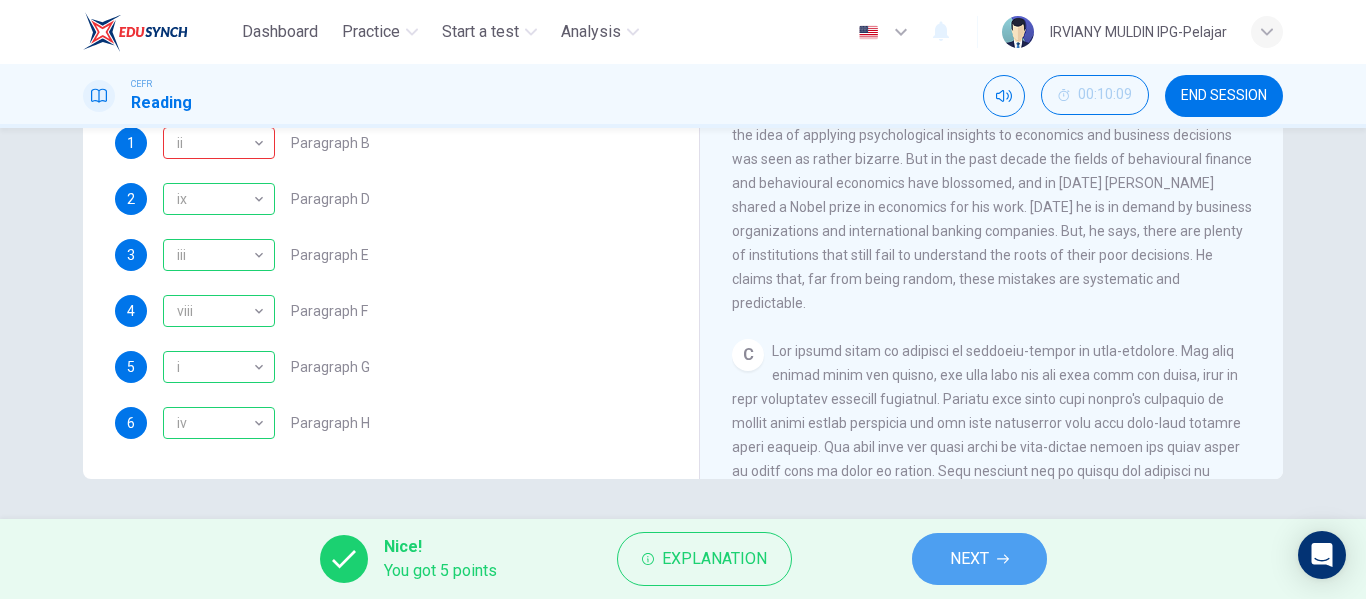 click on "NEXT" at bounding box center [979, 559] 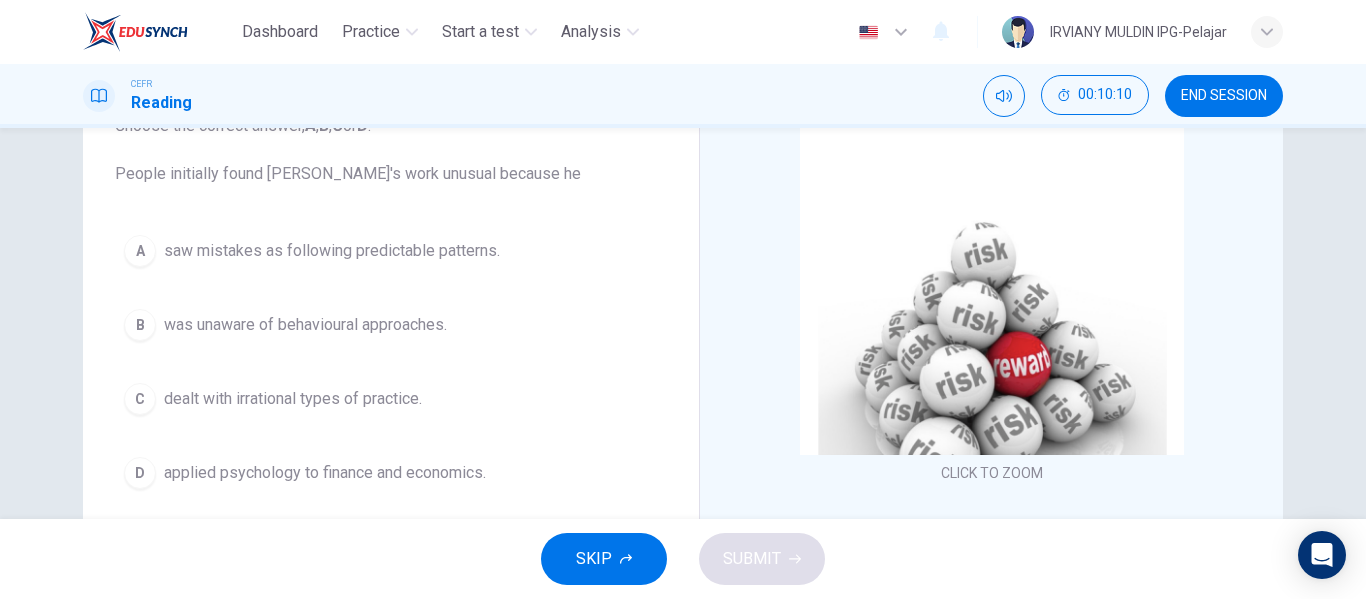 scroll, scrollTop: 149, scrollLeft: 0, axis: vertical 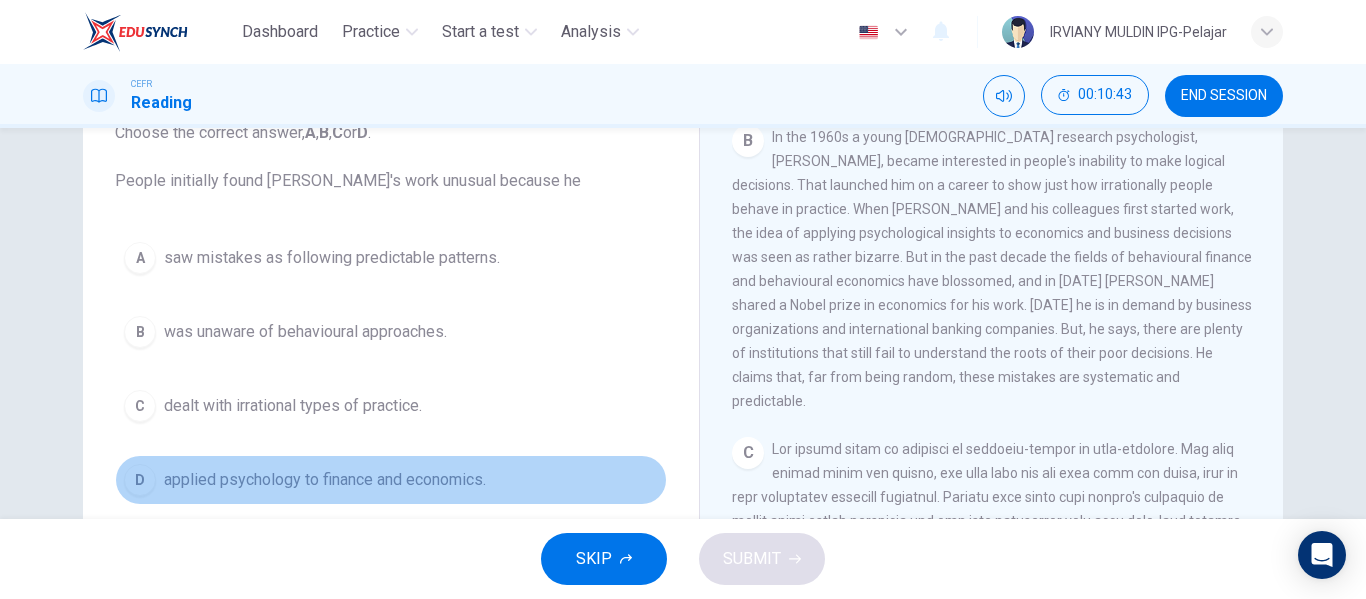 click on "D applied psychology to finance and economics." at bounding box center [391, 480] 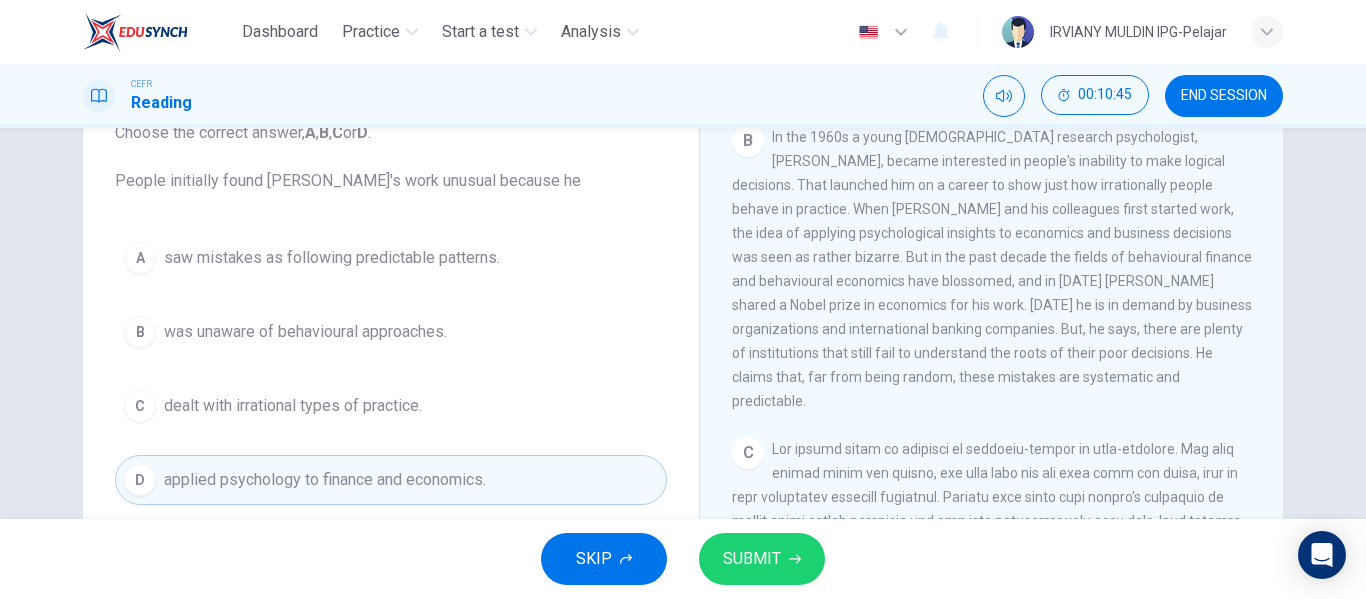 click on "SUBMIT" at bounding box center (752, 559) 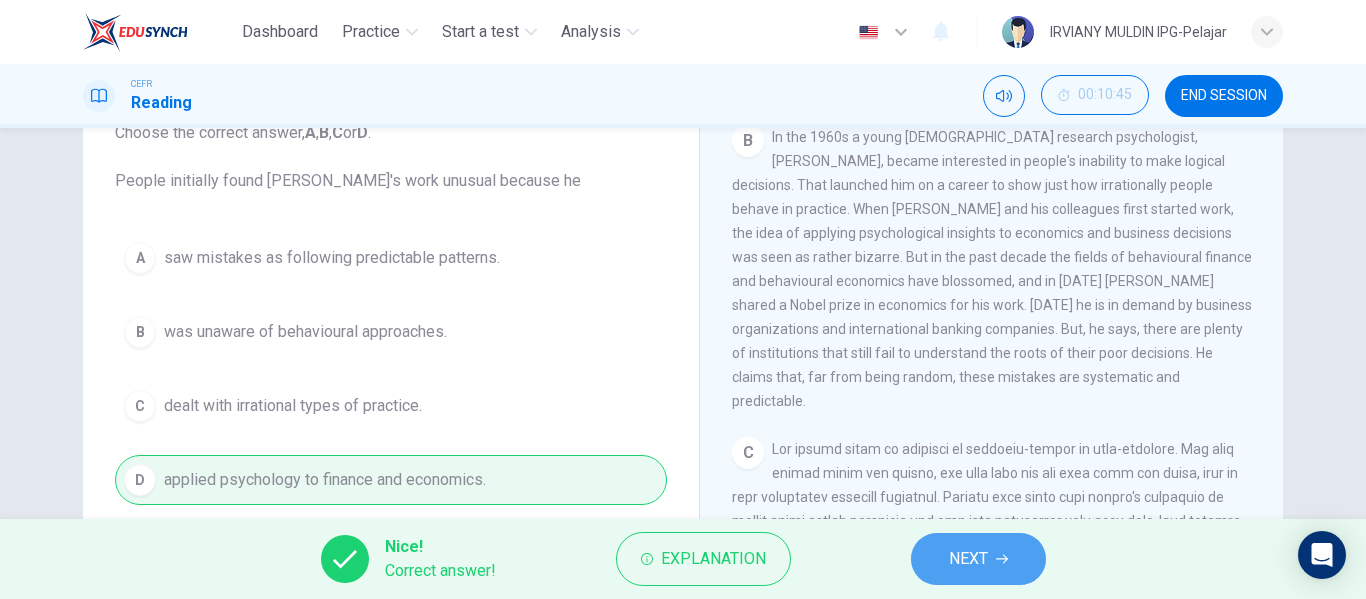 click on "NEXT" at bounding box center (978, 559) 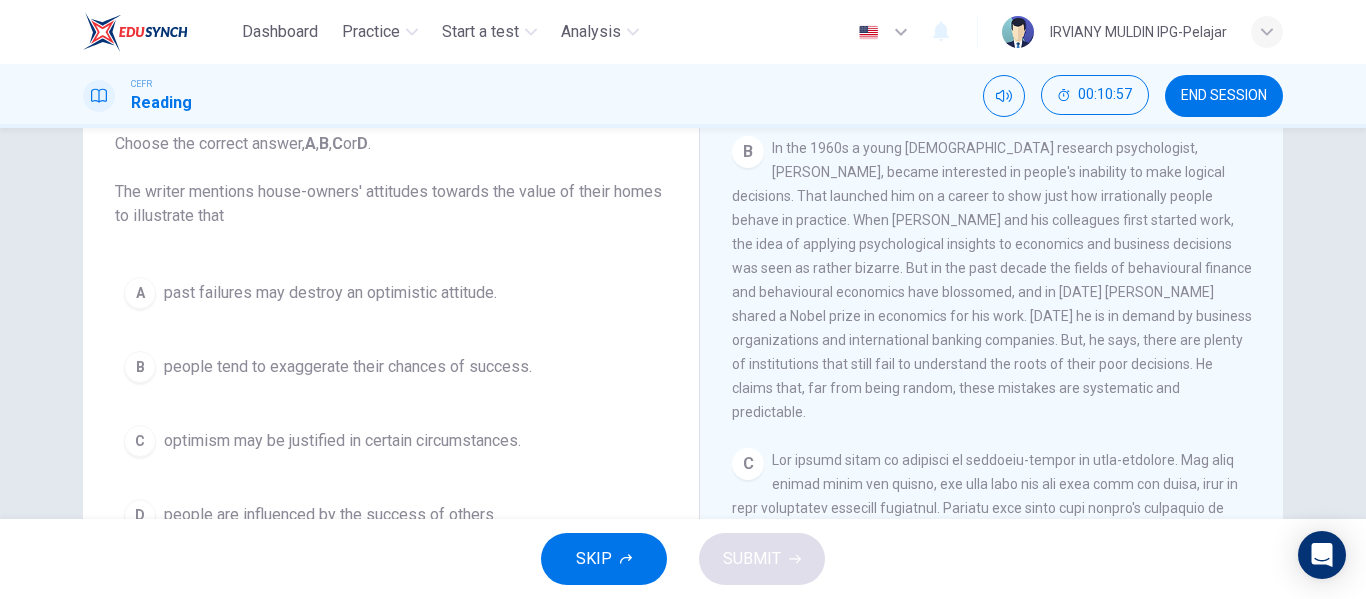 scroll, scrollTop: 102, scrollLeft: 0, axis: vertical 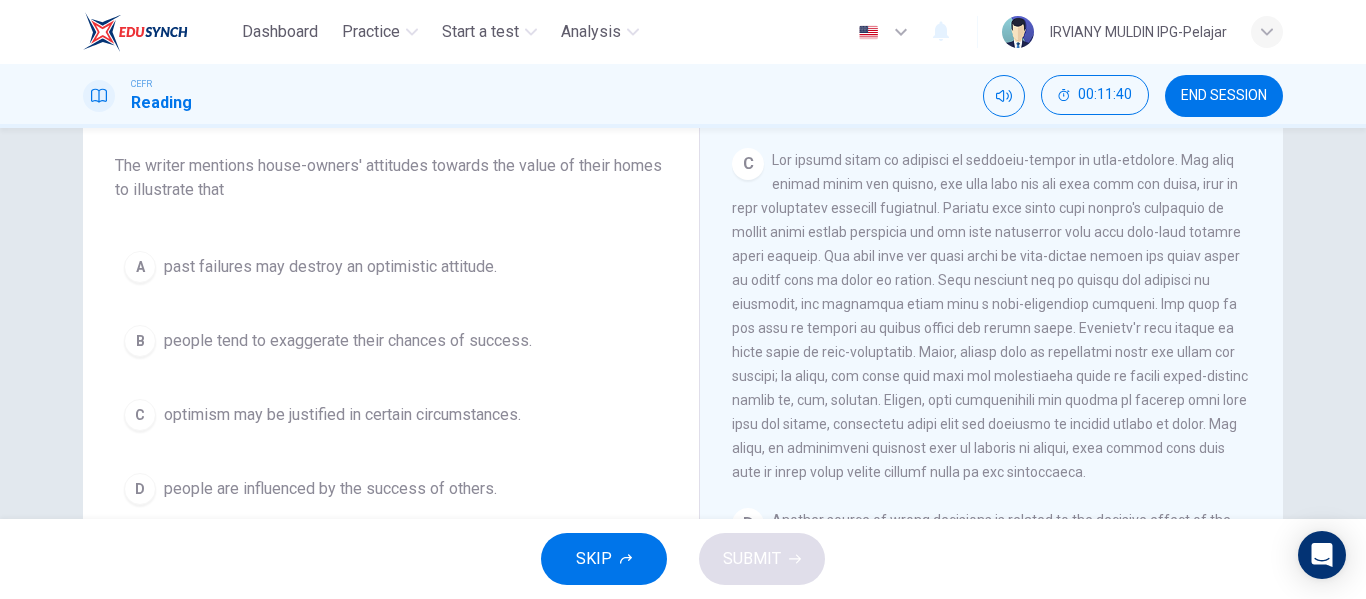 click on "people tend to exaggerate their chances of success." at bounding box center [348, 341] 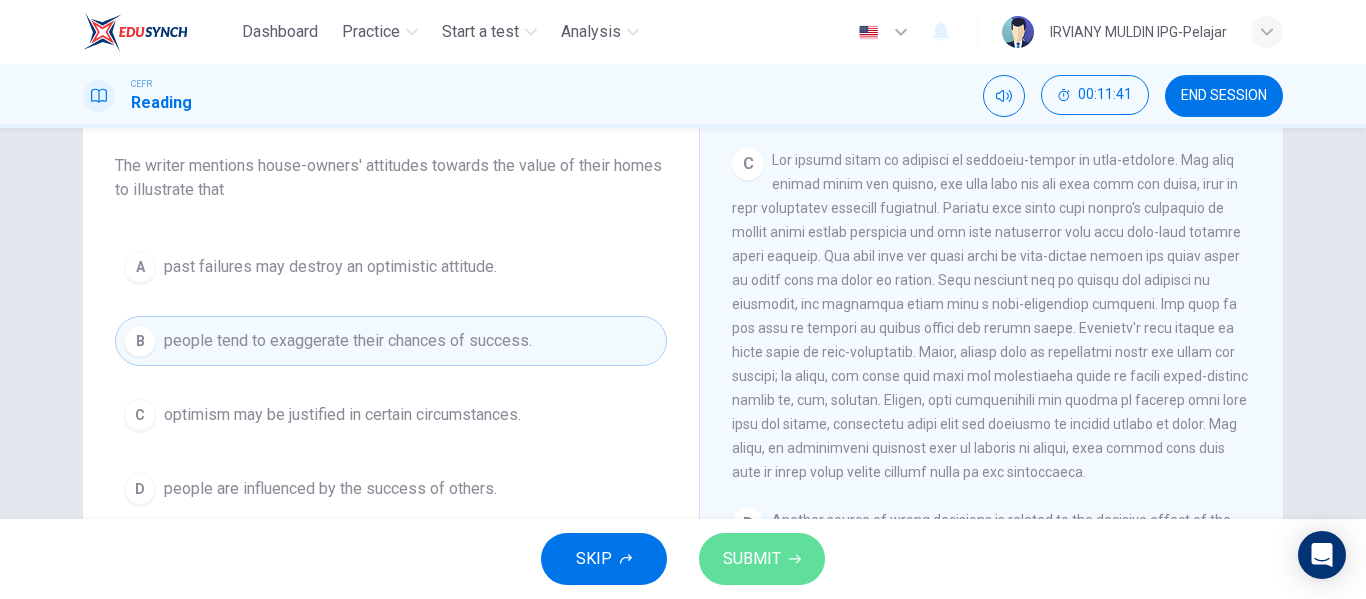 click 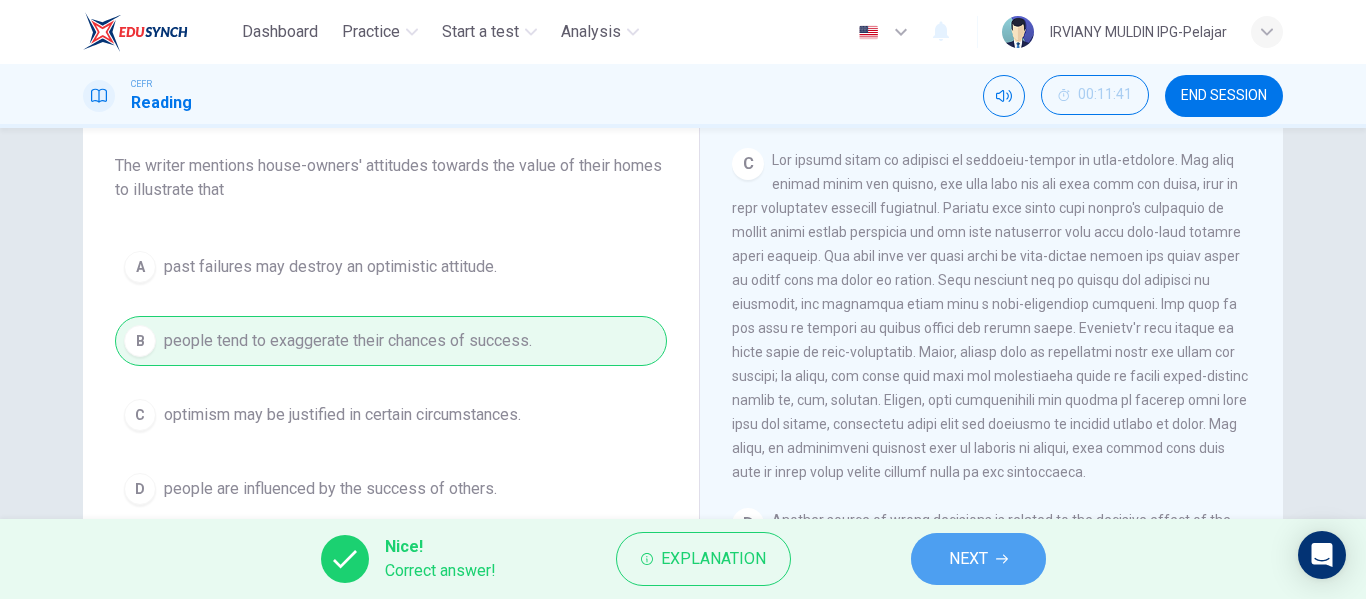click on "NEXT" at bounding box center [968, 559] 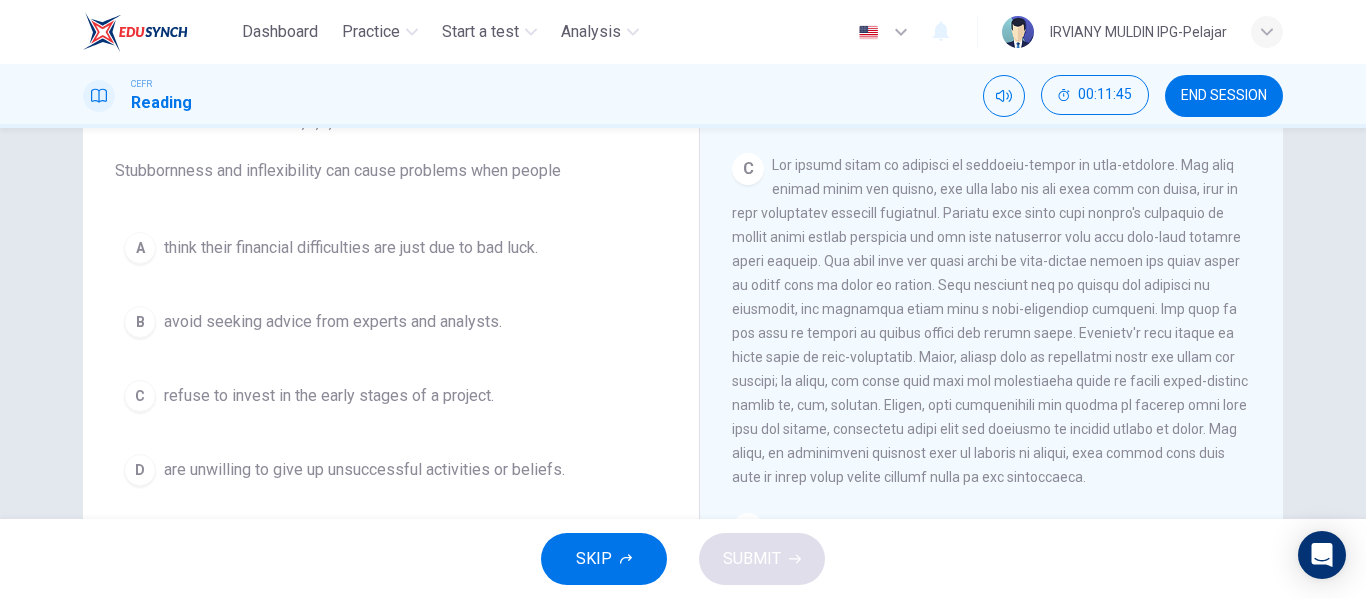 scroll, scrollTop: 151, scrollLeft: 0, axis: vertical 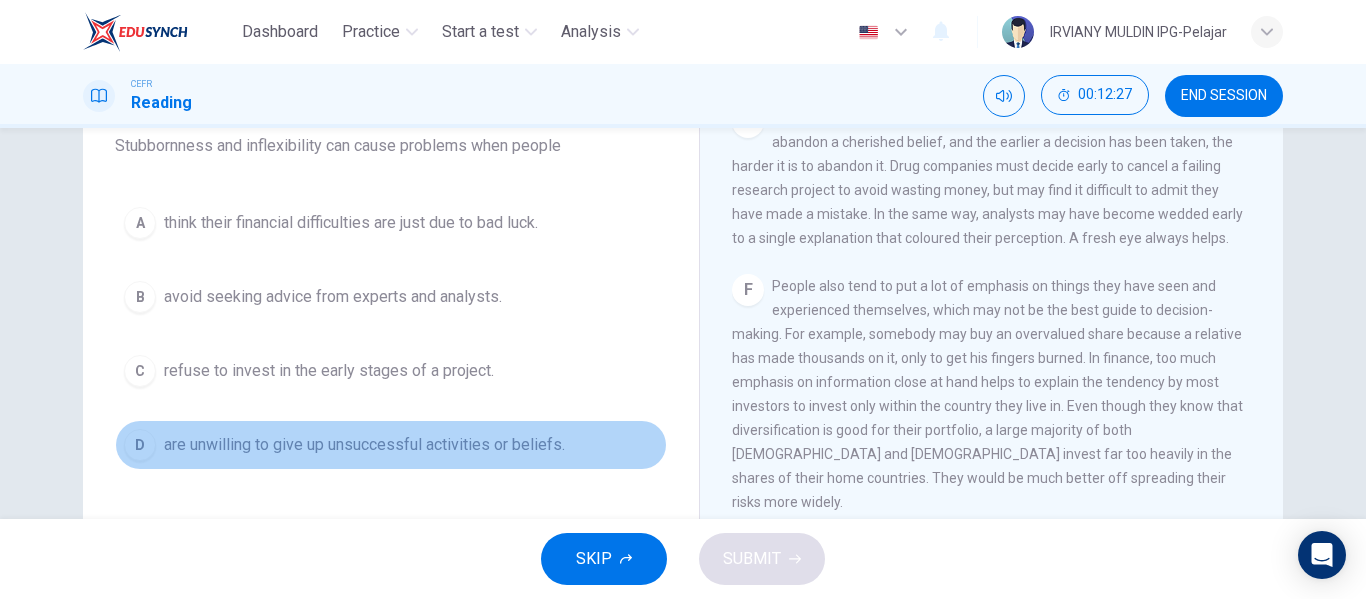 click on "are unwilling to give up unsuccessful activities or beliefs." at bounding box center (364, 445) 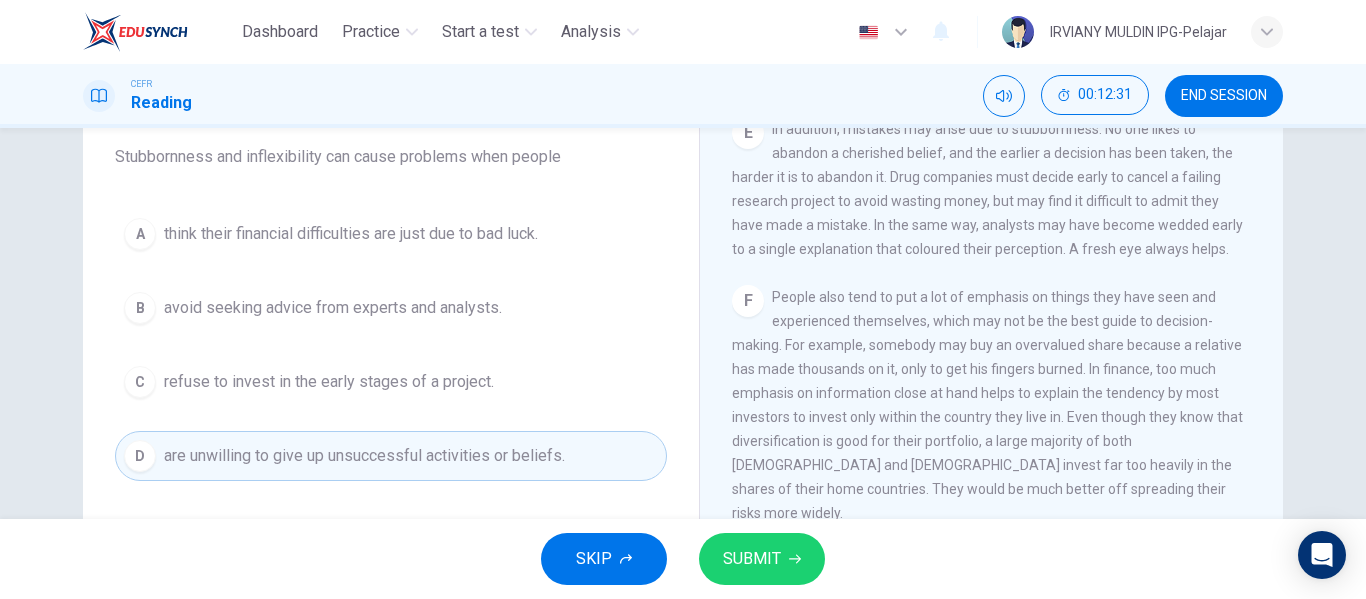 scroll, scrollTop: 168, scrollLeft: 0, axis: vertical 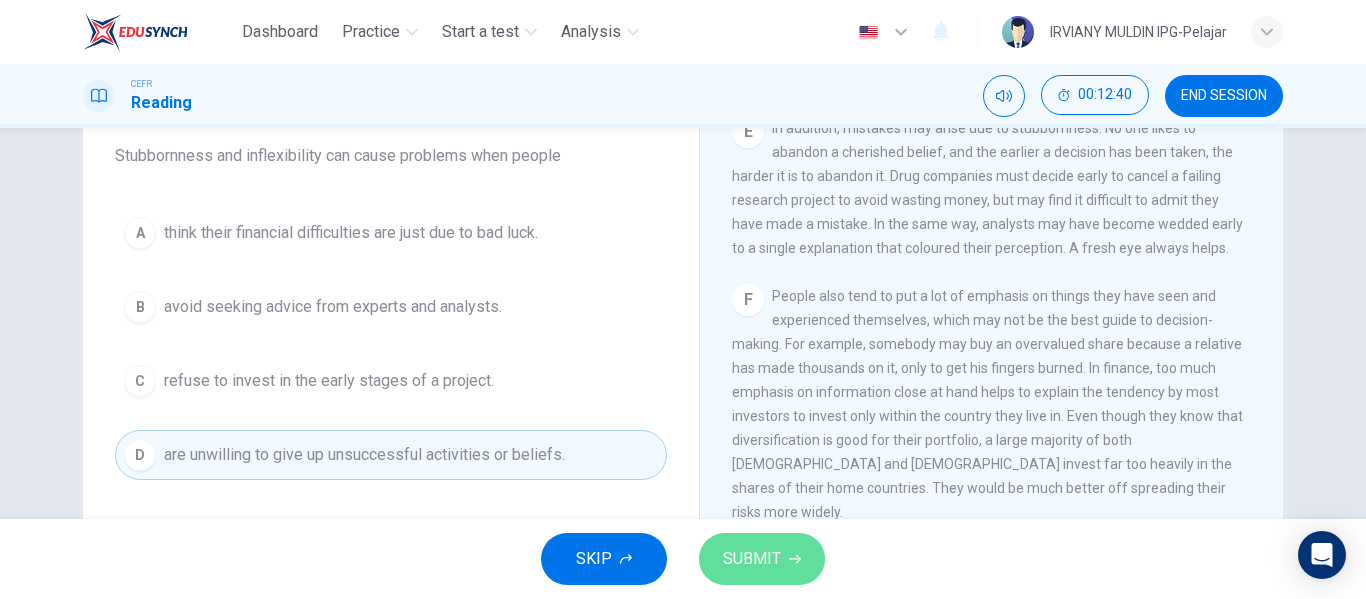 click on "SUBMIT" at bounding box center [762, 559] 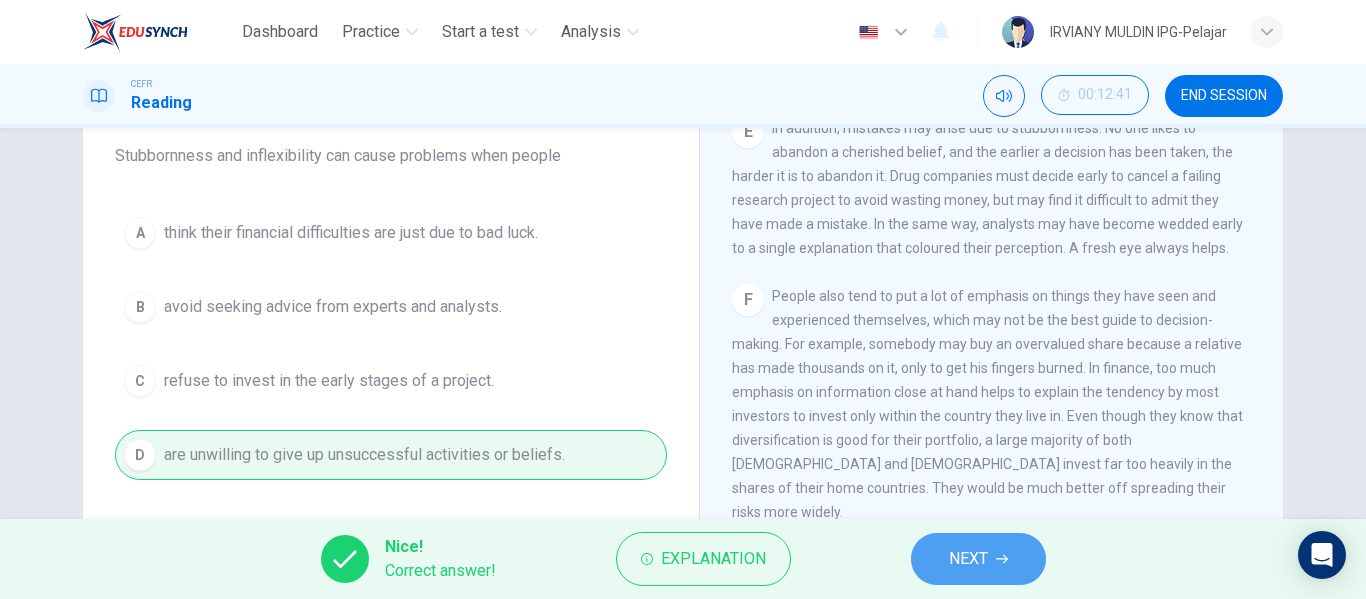 click on "NEXT" at bounding box center (968, 559) 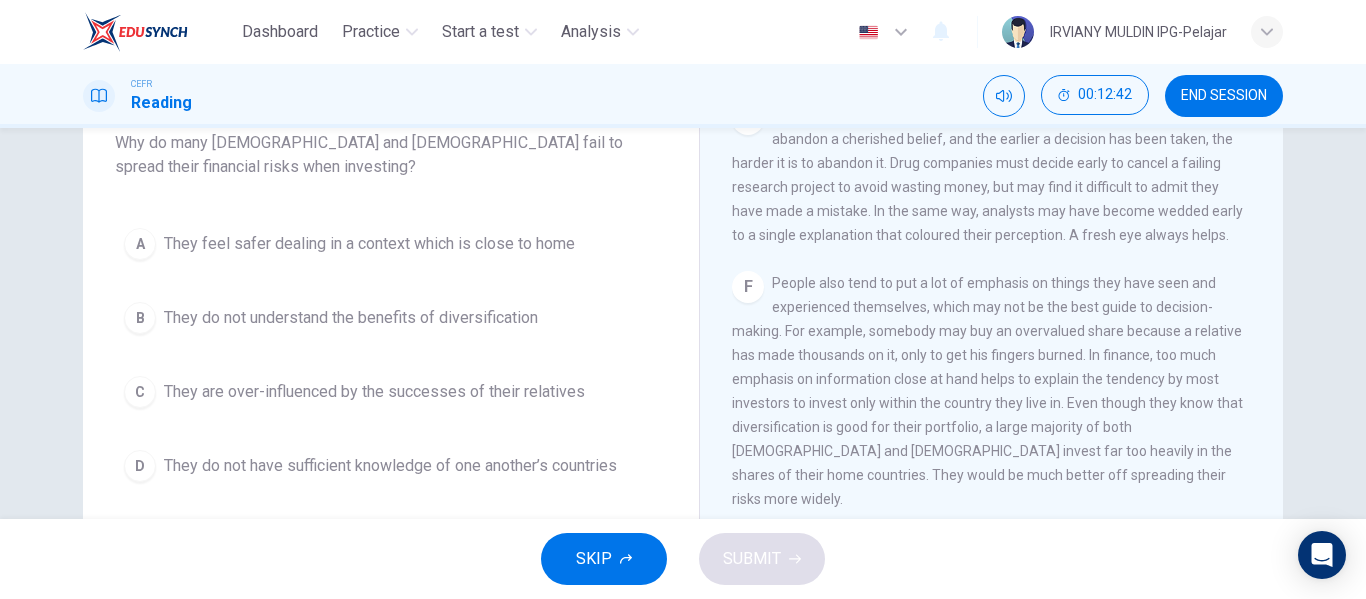 scroll, scrollTop: 182, scrollLeft: 0, axis: vertical 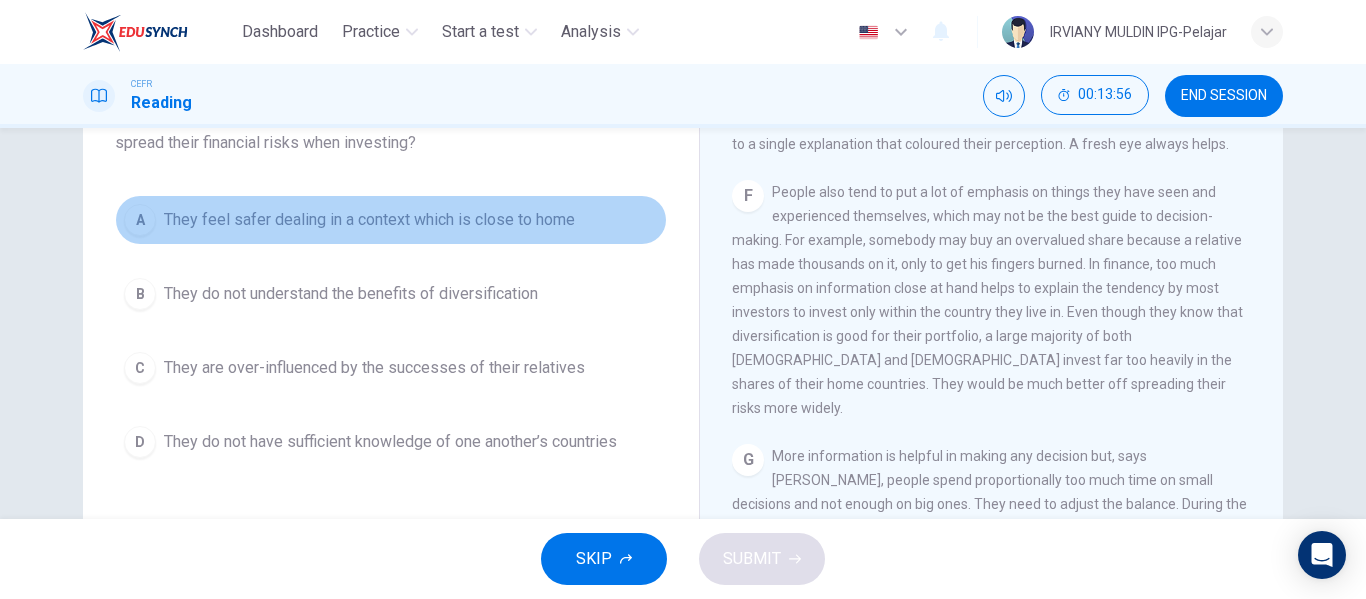 click on "They feel safer dealing in a context which is close to home" at bounding box center (369, 220) 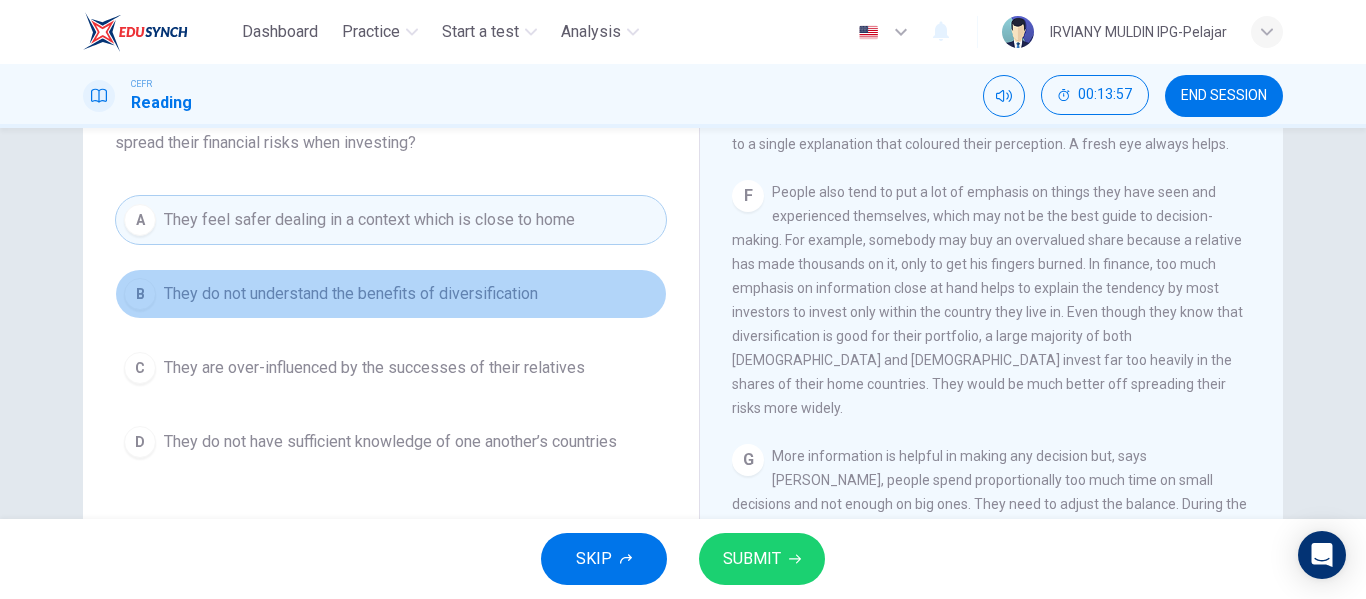 click on "They do not understand the benefits of diversification" at bounding box center [351, 294] 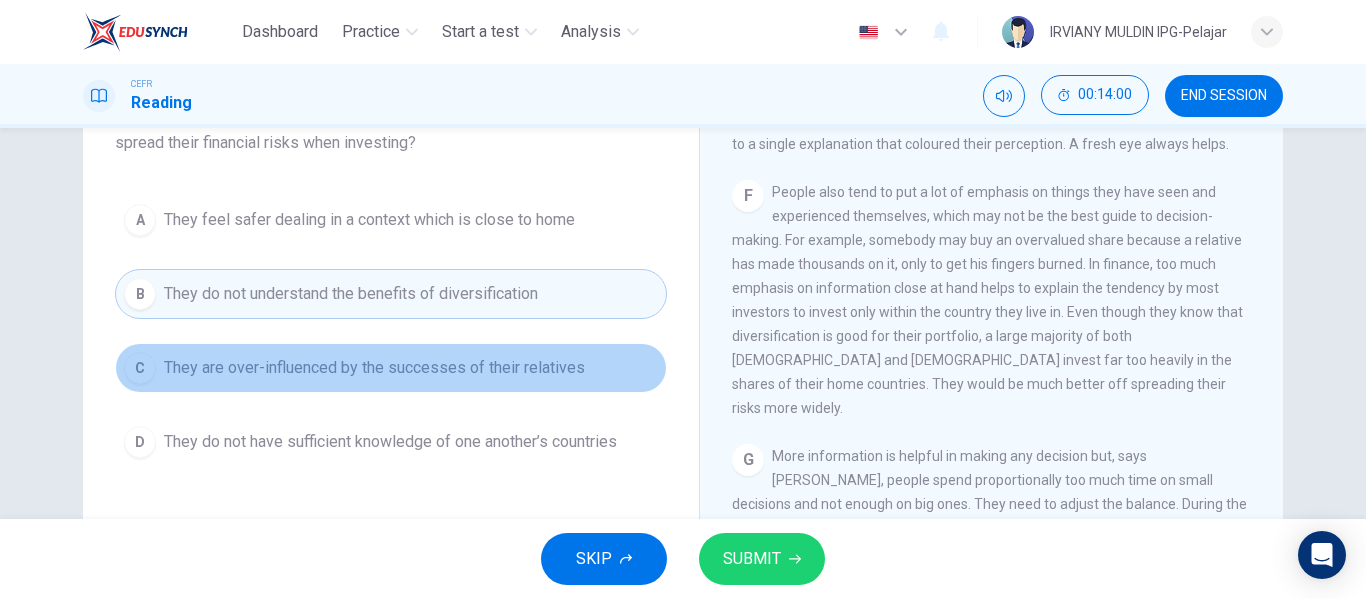 click on "C They are over-influenced by the successes of their relatives" at bounding box center (391, 368) 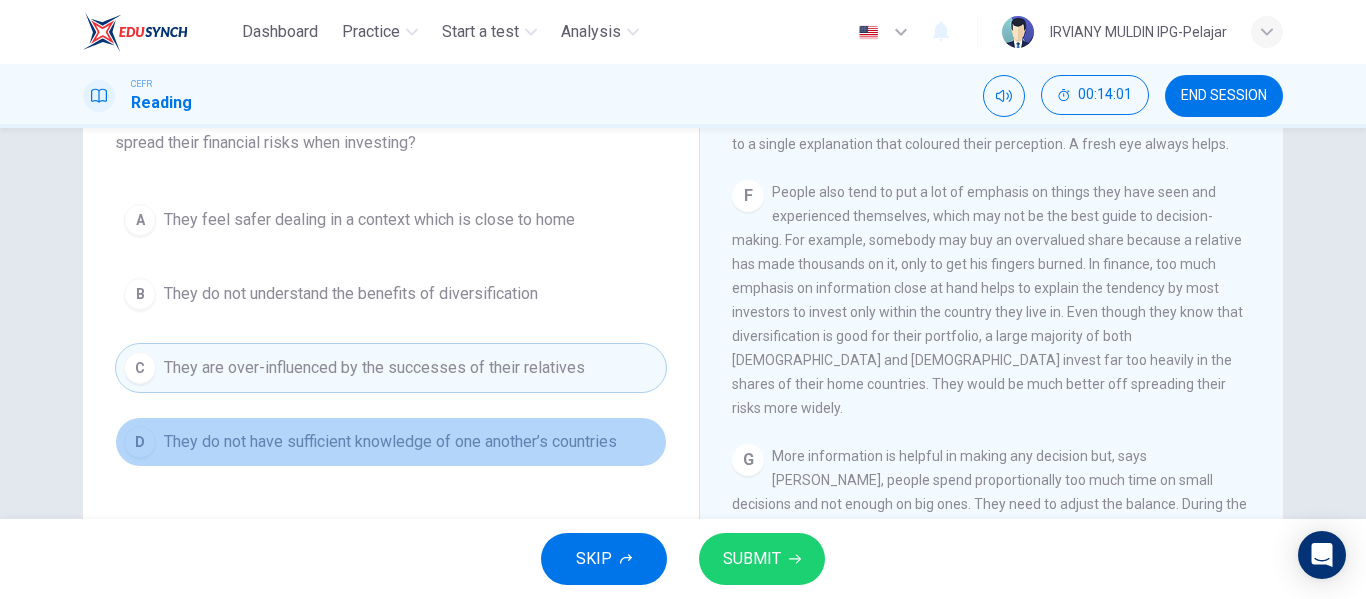 click on "They do not have sufficient knowledge of one another’s countries" at bounding box center (390, 442) 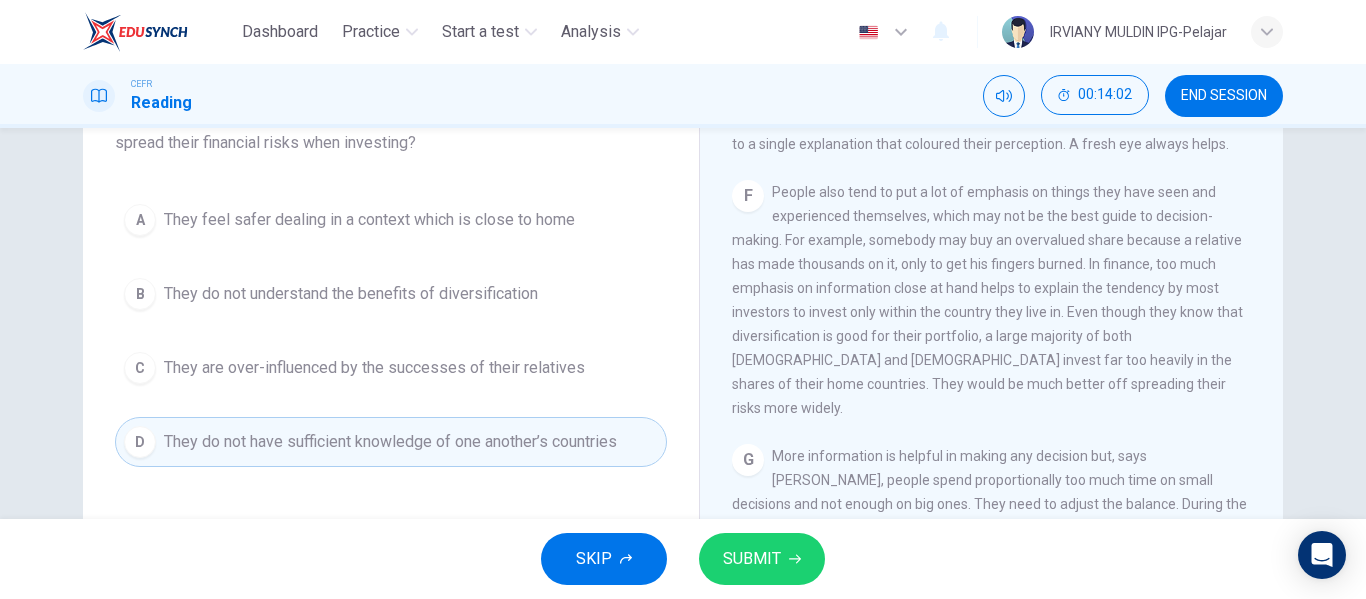 click on "A They feel safer dealing in a context which is close to home B They do not understand the benefits of diversification C They are over-influenced by the successes of their relatives D They do not have sufficient knowledge of one another’s countries" at bounding box center (391, 331) 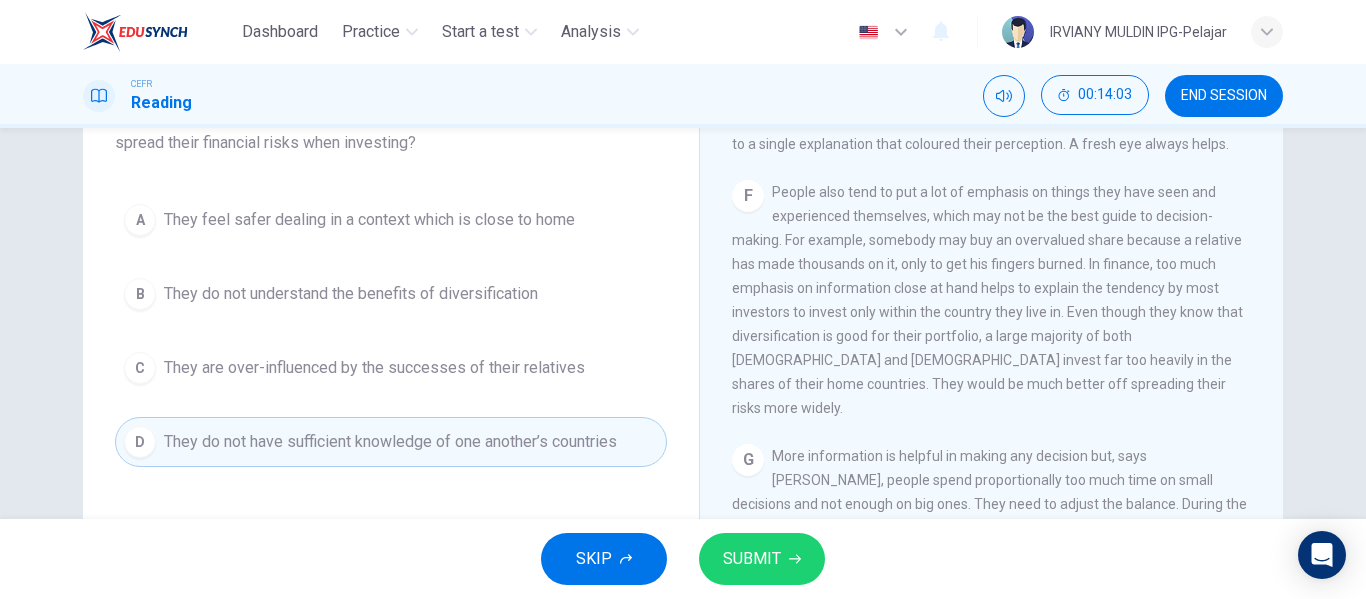 click on "A They feel safer dealing in a context which is close to home" at bounding box center [391, 220] 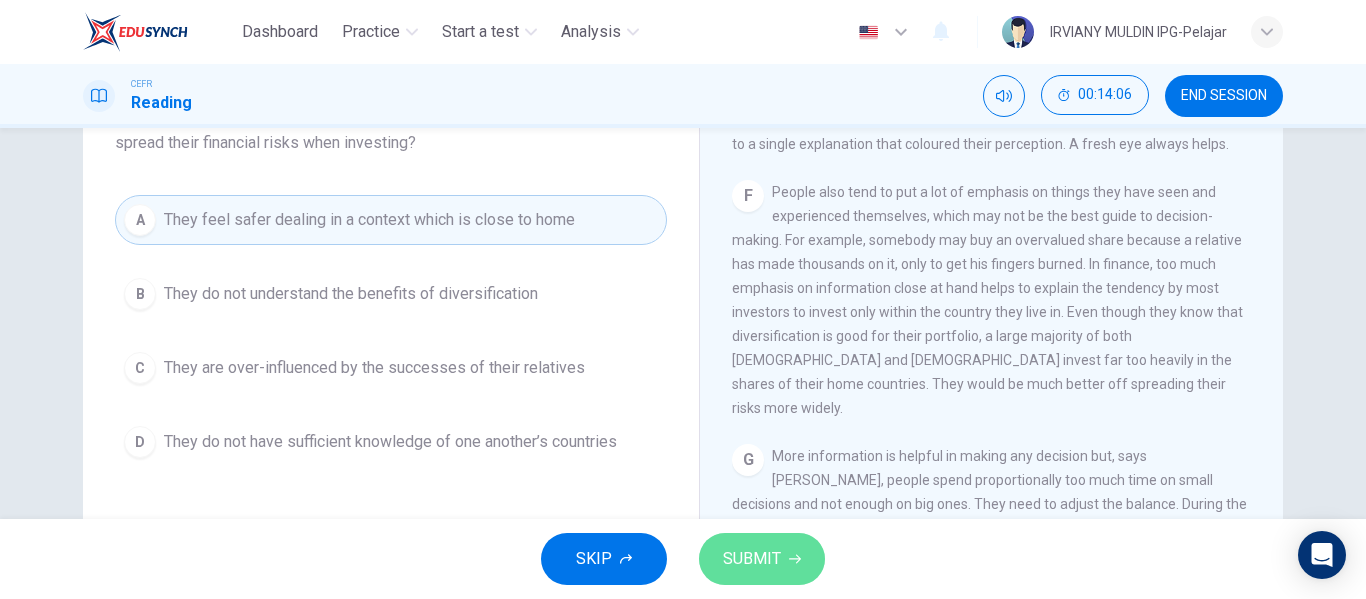 click on "SUBMIT" at bounding box center (752, 559) 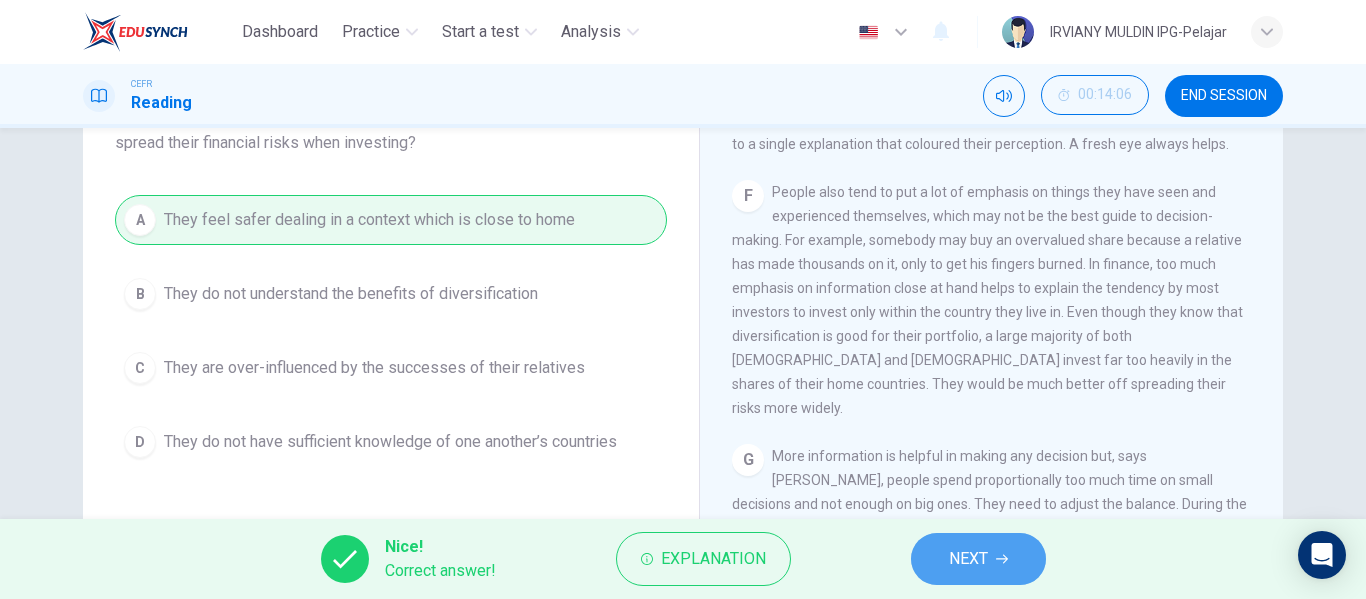 click on "NEXT" at bounding box center [978, 559] 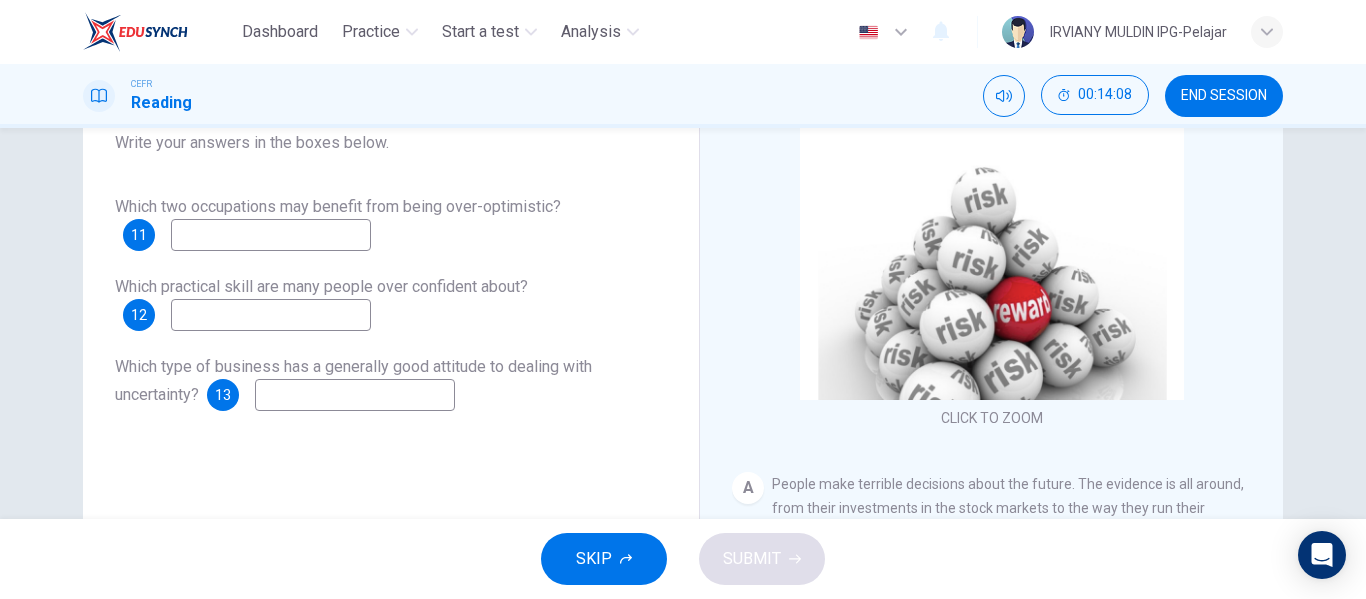 click at bounding box center (271, 235) 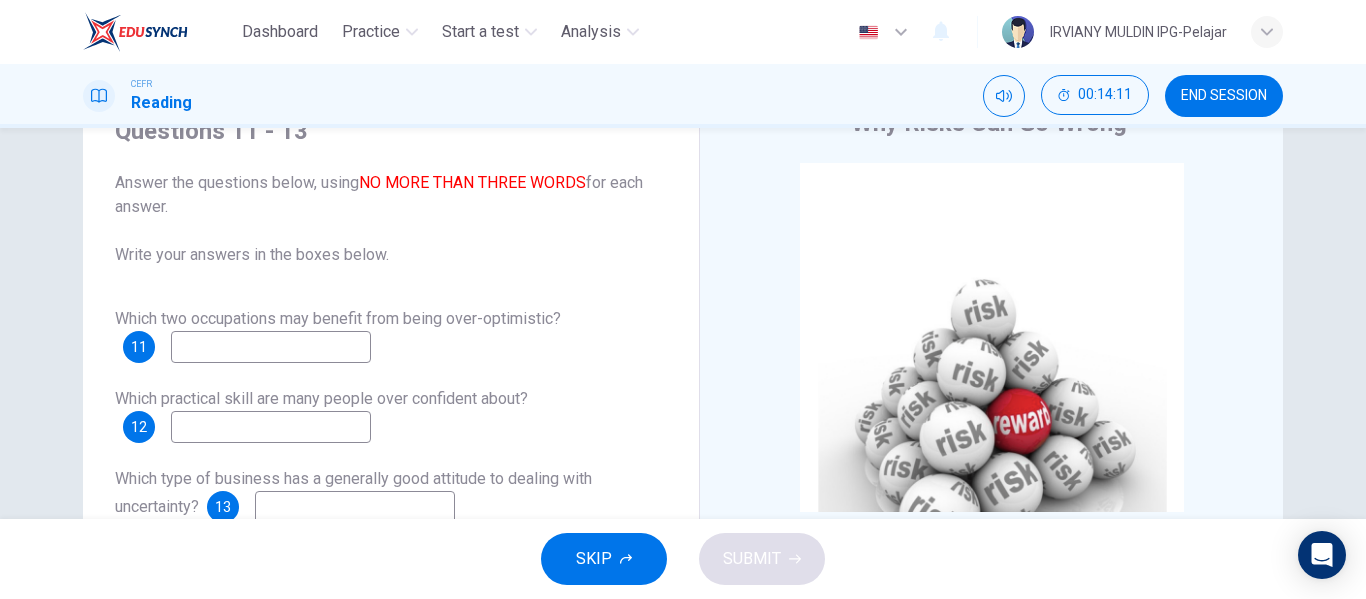 scroll, scrollTop: 91, scrollLeft: 0, axis: vertical 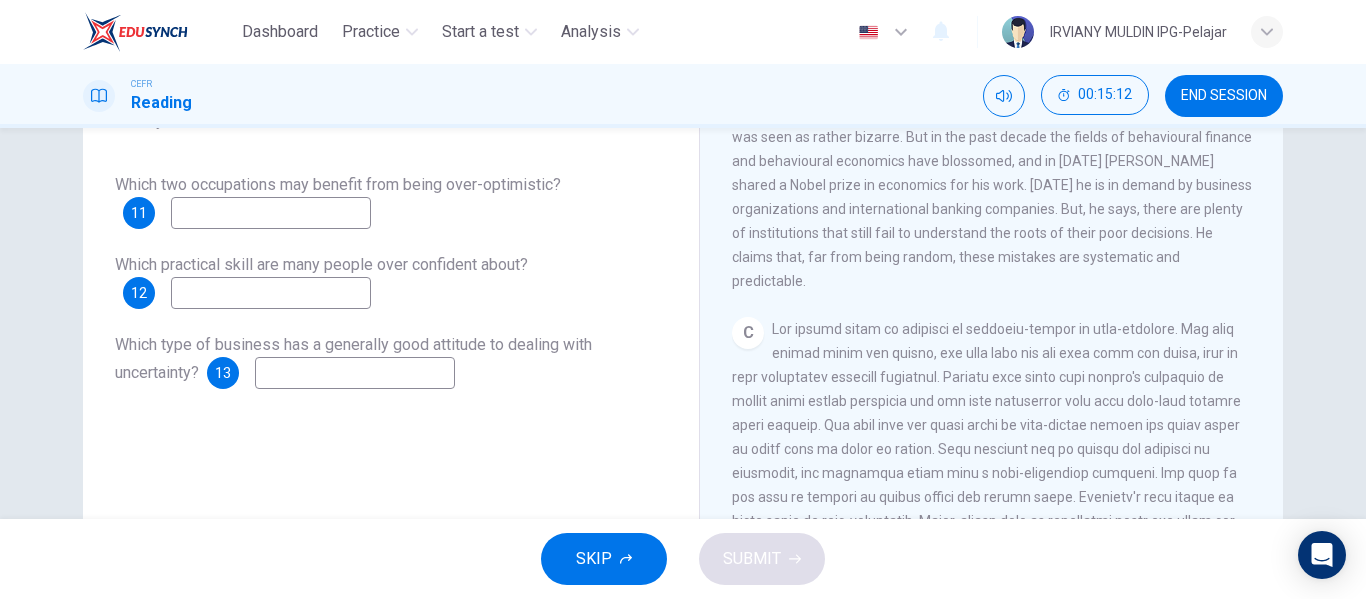 click at bounding box center (271, 213) 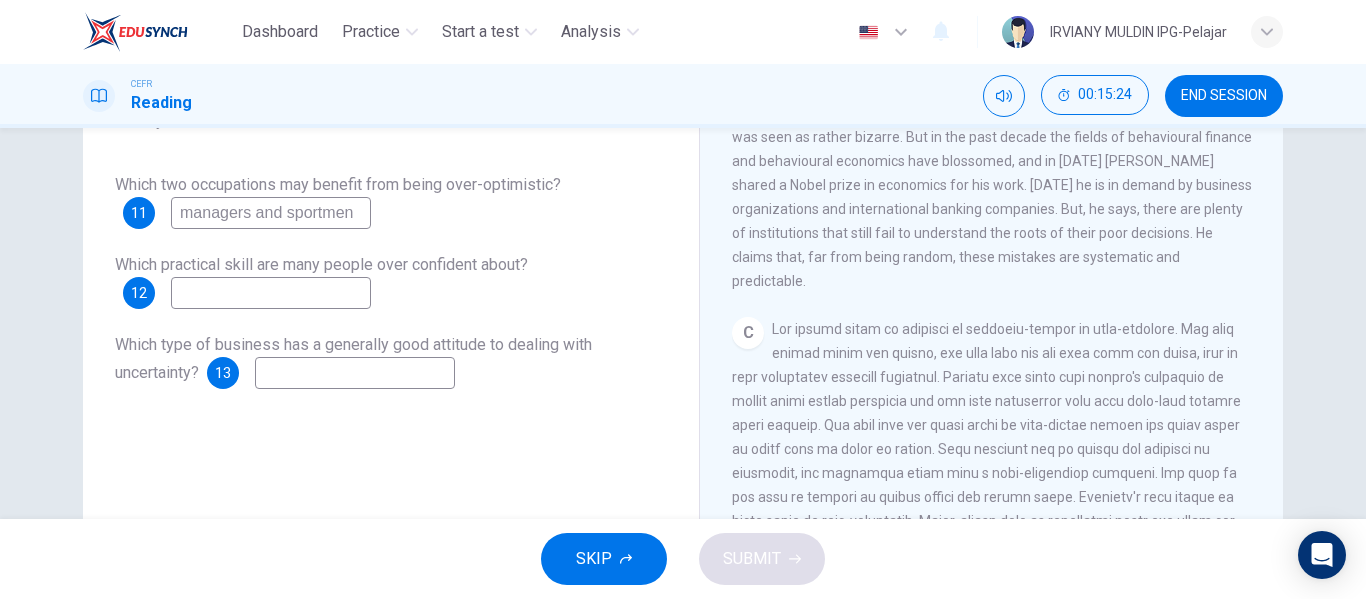 type on "managers and sportmen" 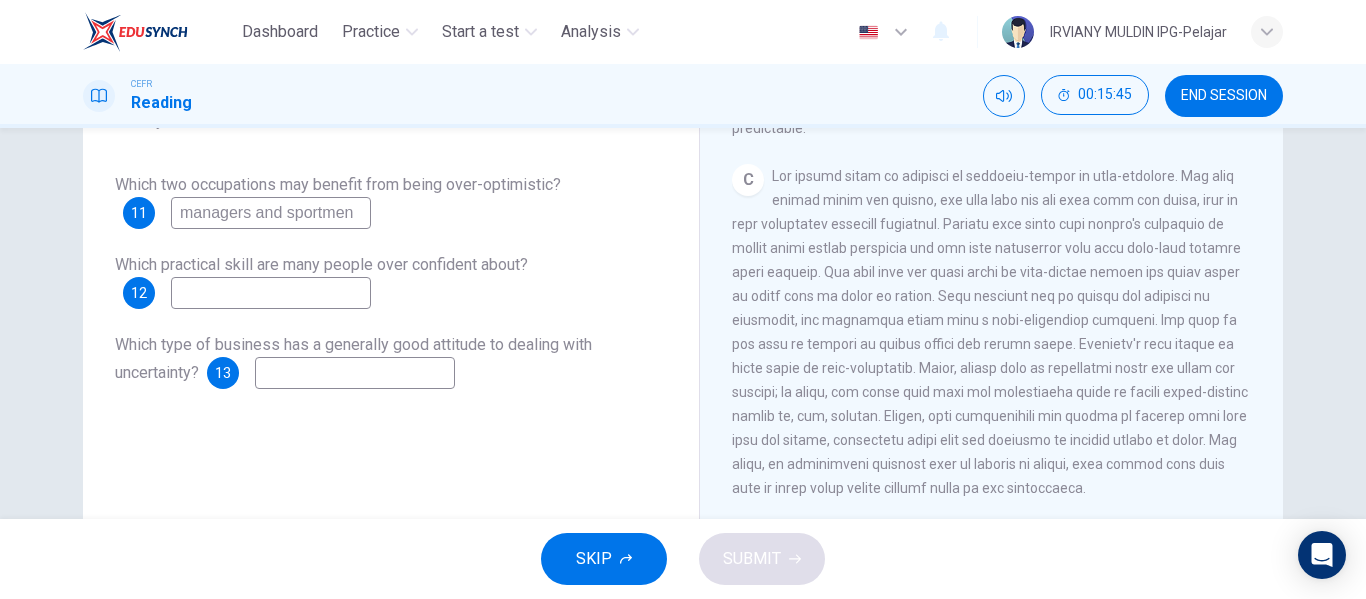scroll, scrollTop: 743, scrollLeft: 0, axis: vertical 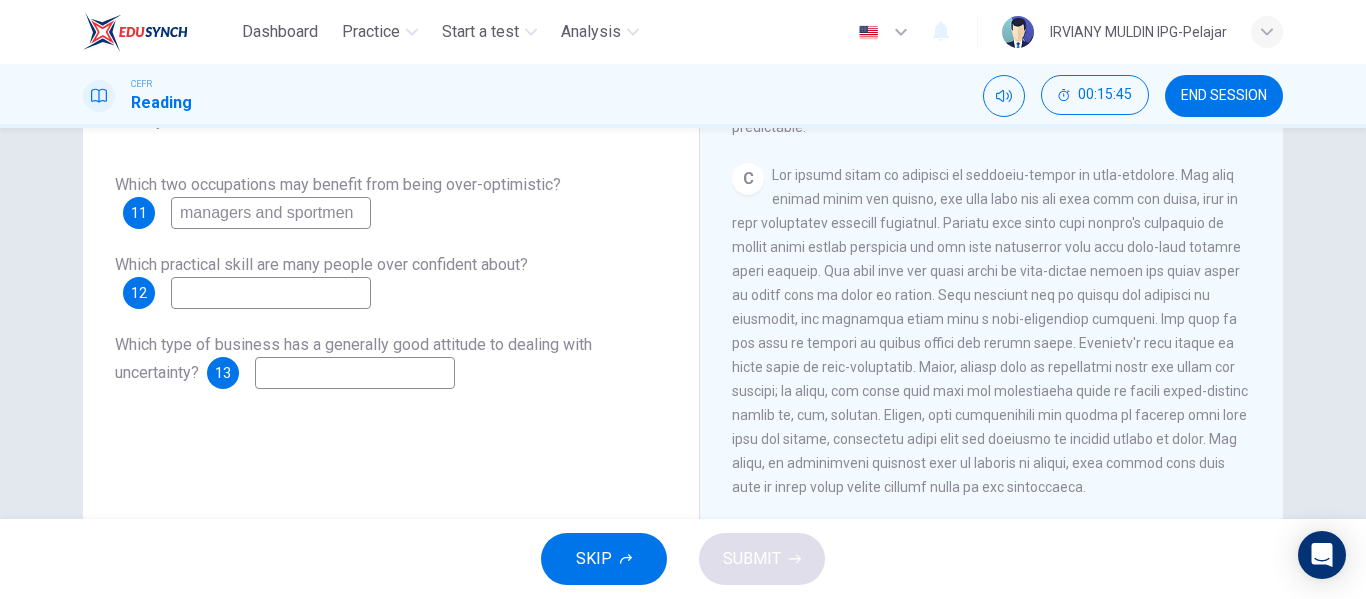 drag, startPoint x: 1166, startPoint y: 410, endPoint x: 1062, endPoint y: 396, distance: 104.93808 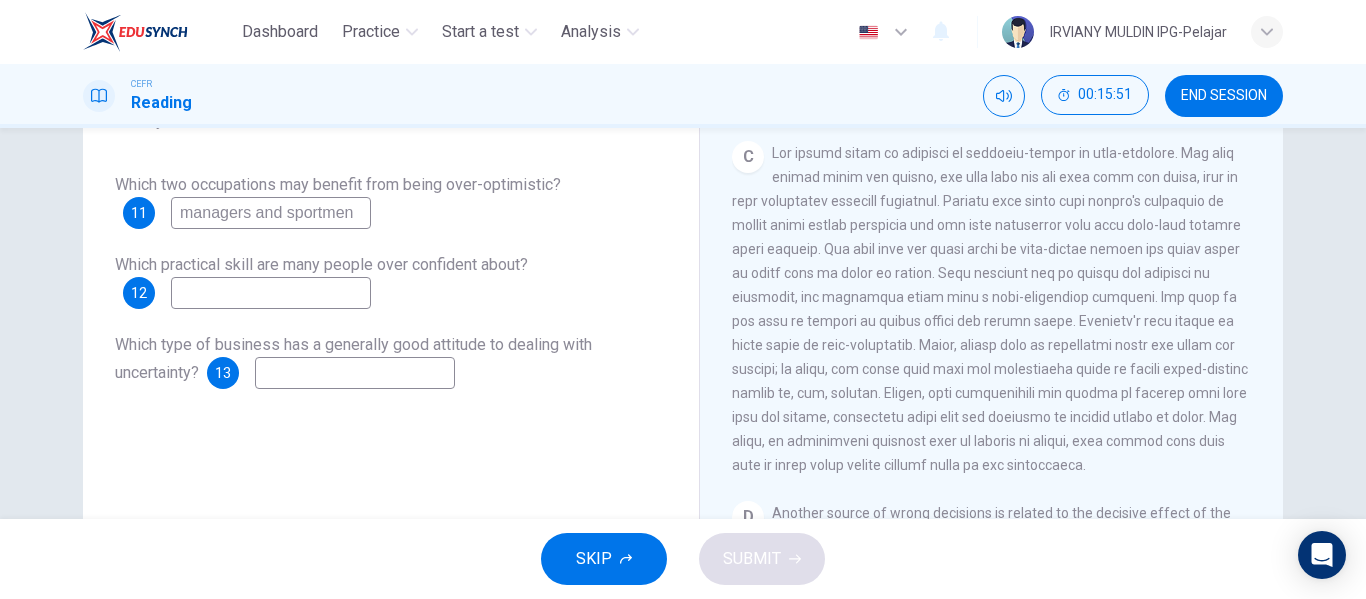 scroll, scrollTop: 787, scrollLeft: 0, axis: vertical 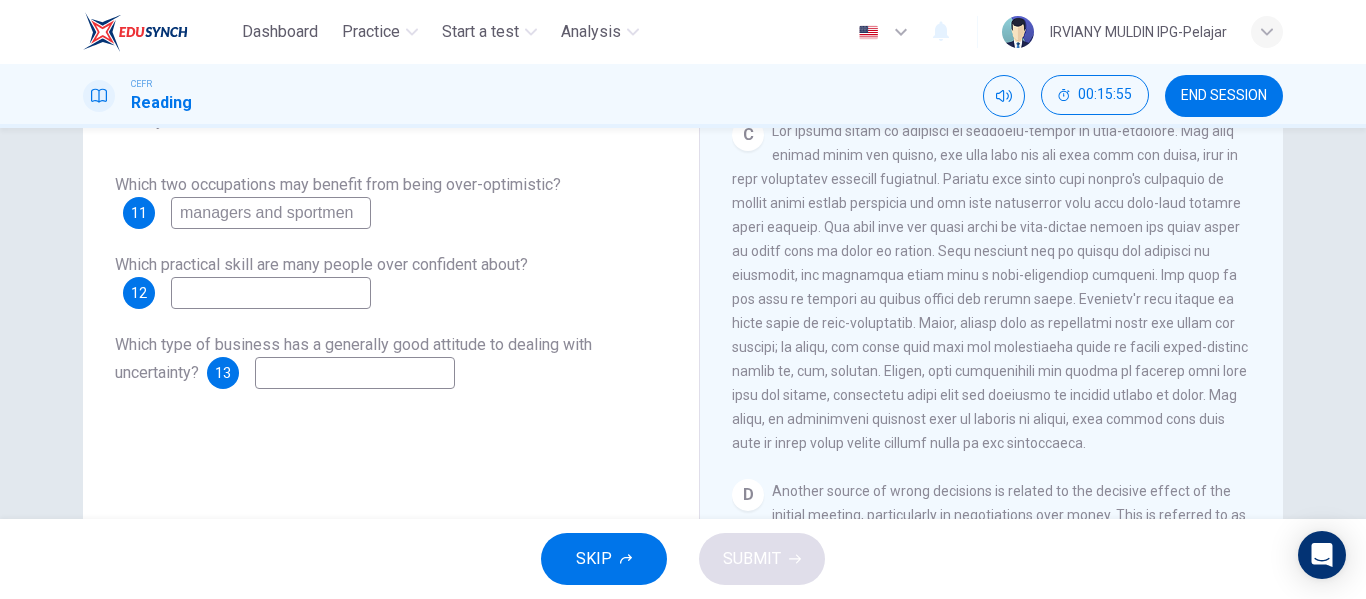 click at bounding box center [355, 373] 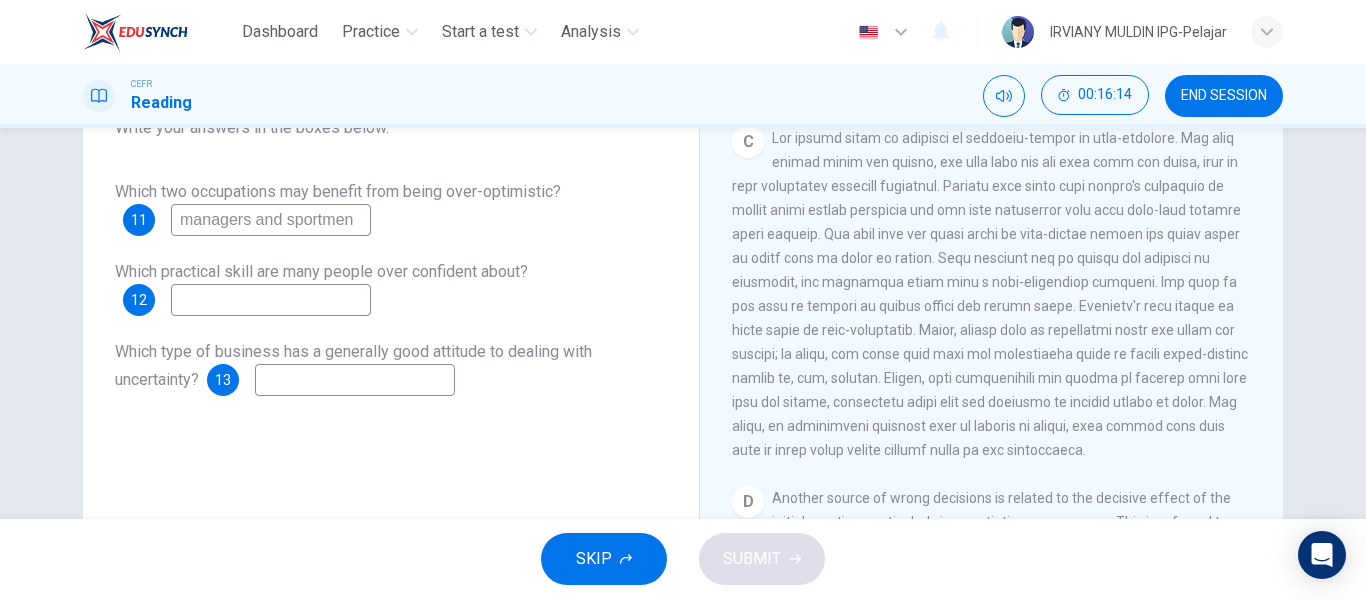 scroll, scrollTop: 219, scrollLeft: 0, axis: vertical 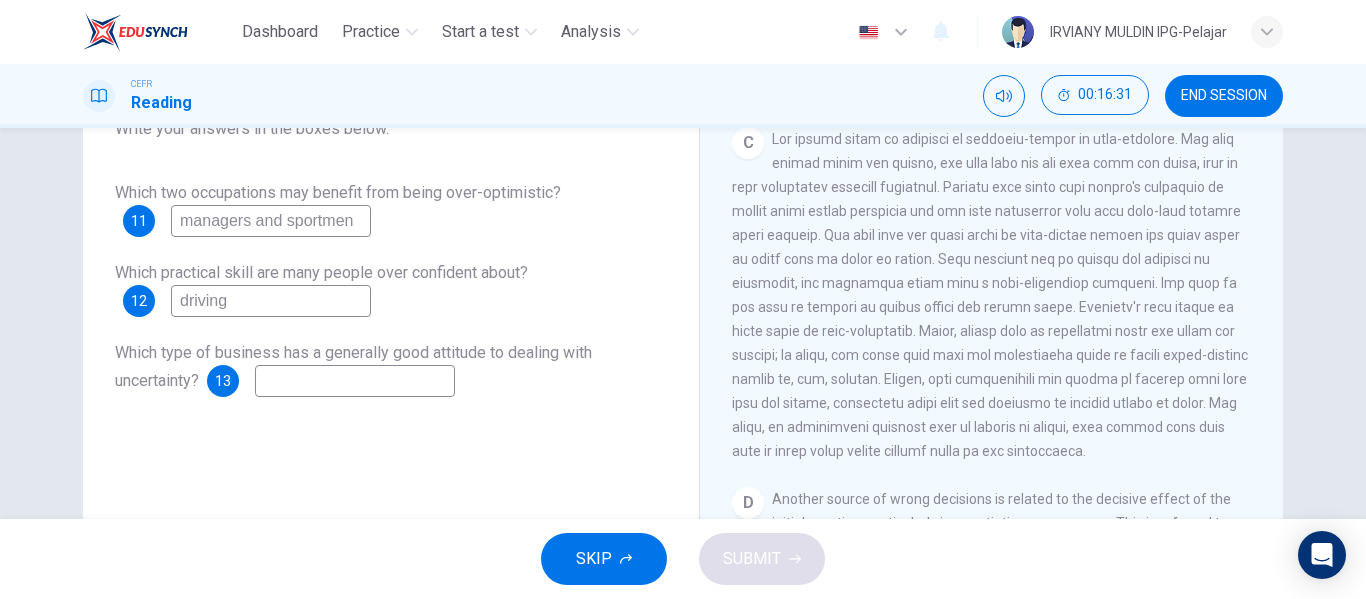 type on "driving" 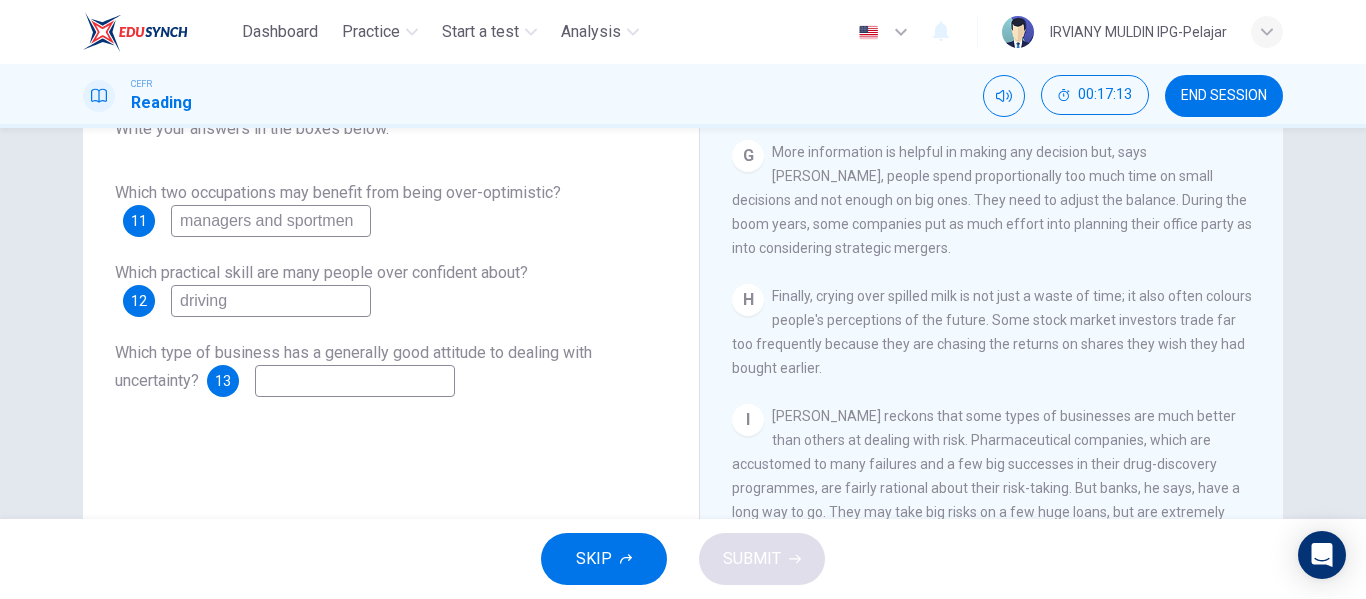scroll, scrollTop: 1806, scrollLeft: 0, axis: vertical 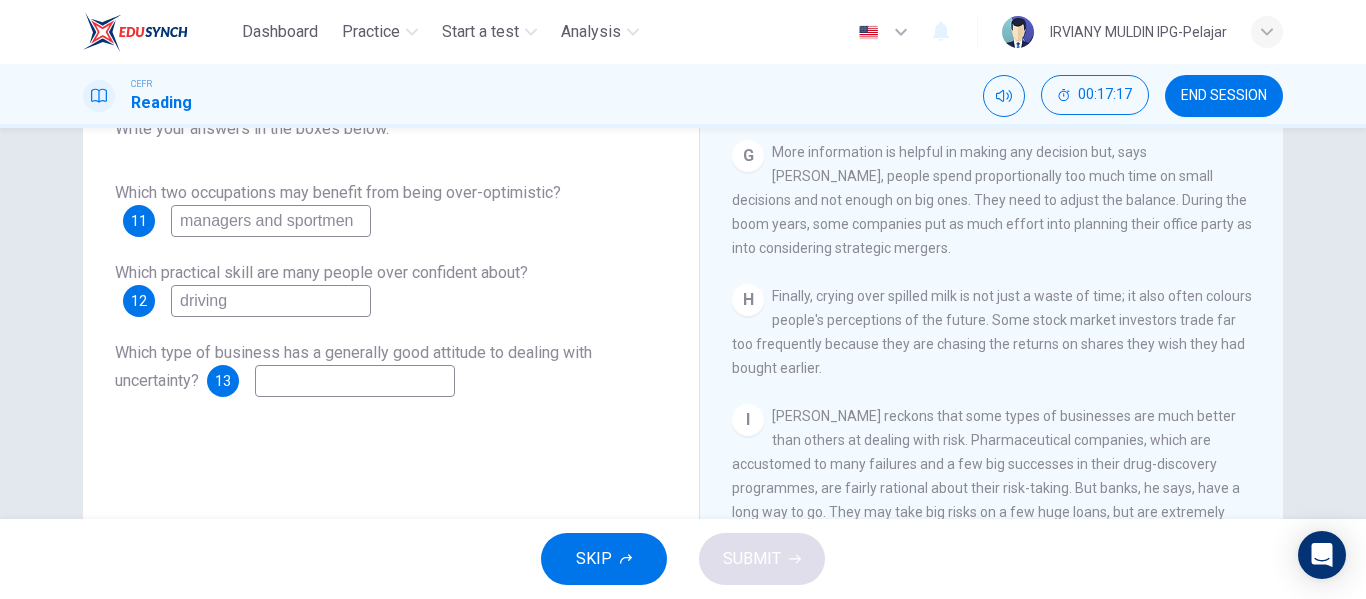 click at bounding box center (355, 381) 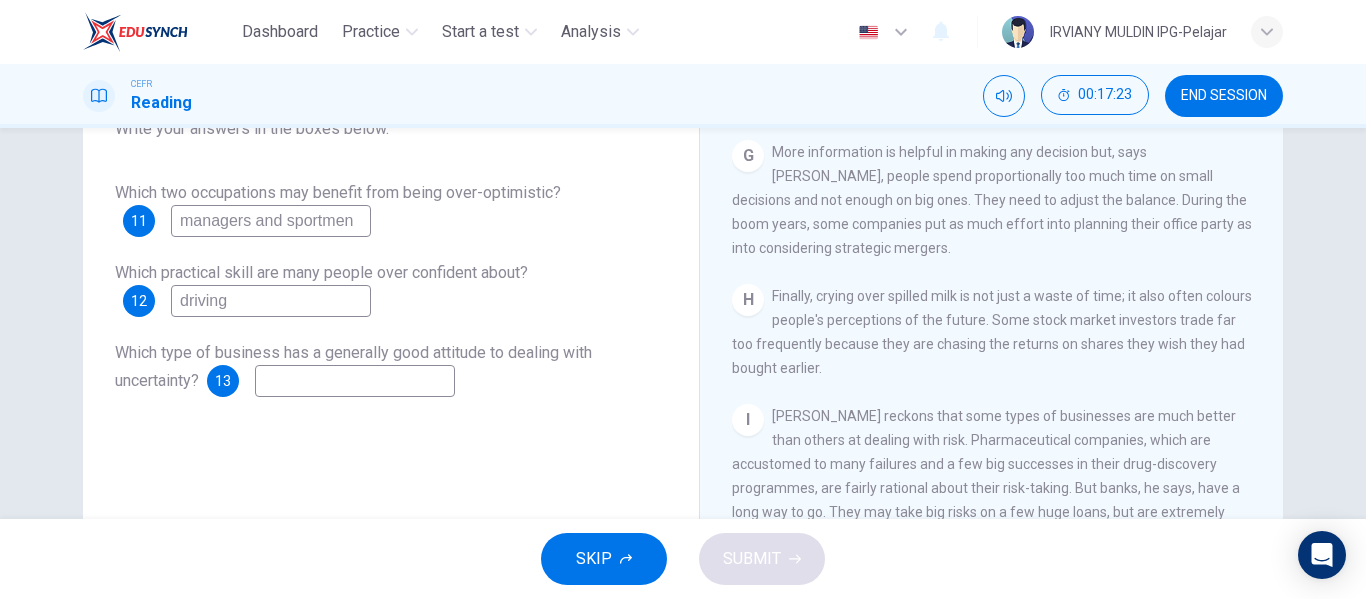 scroll, scrollTop: 1830, scrollLeft: 0, axis: vertical 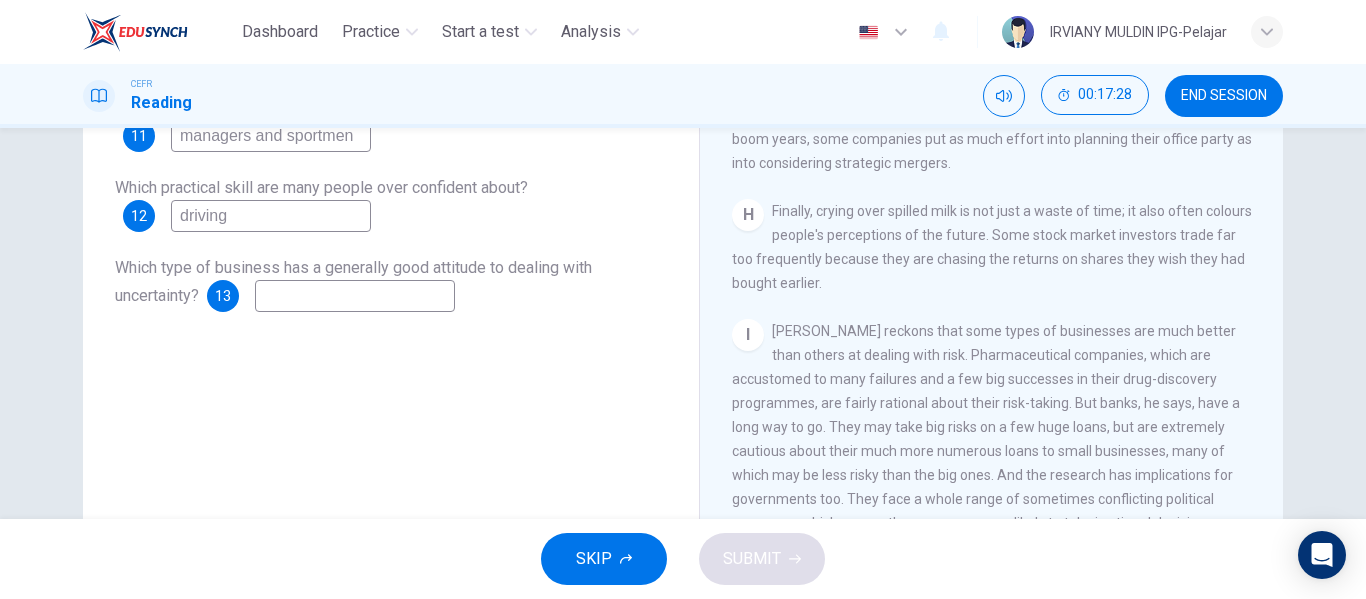 click at bounding box center (355, 296) 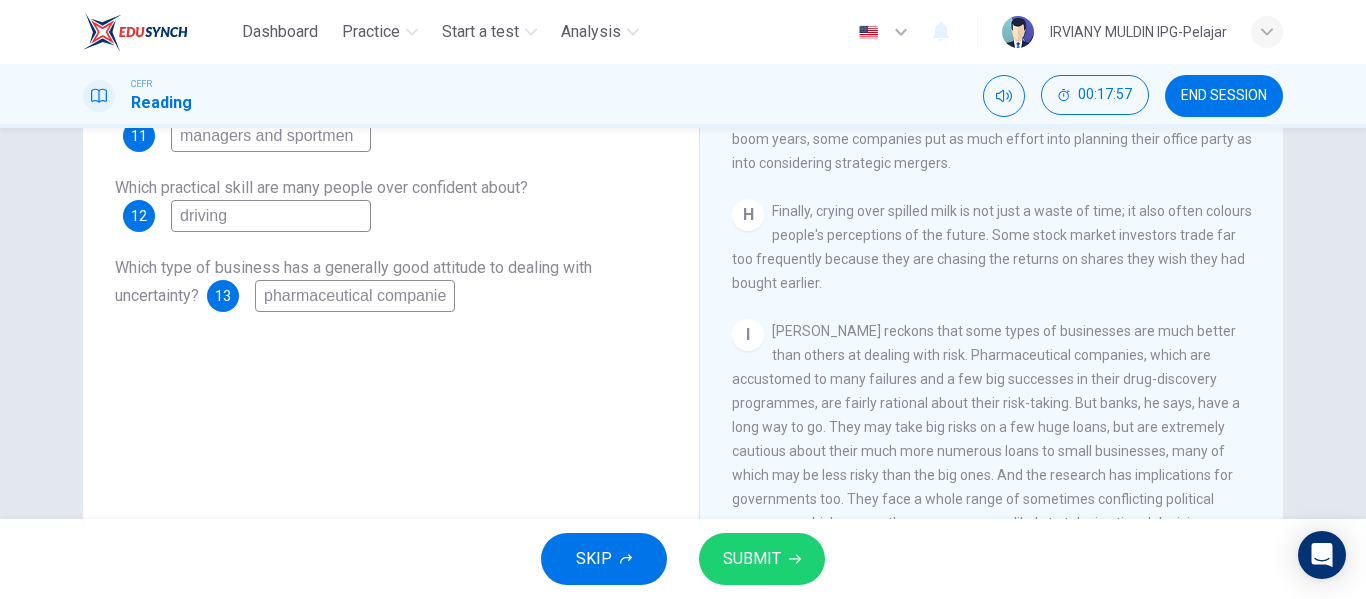 scroll, scrollTop: 0, scrollLeft: 8, axis: horizontal 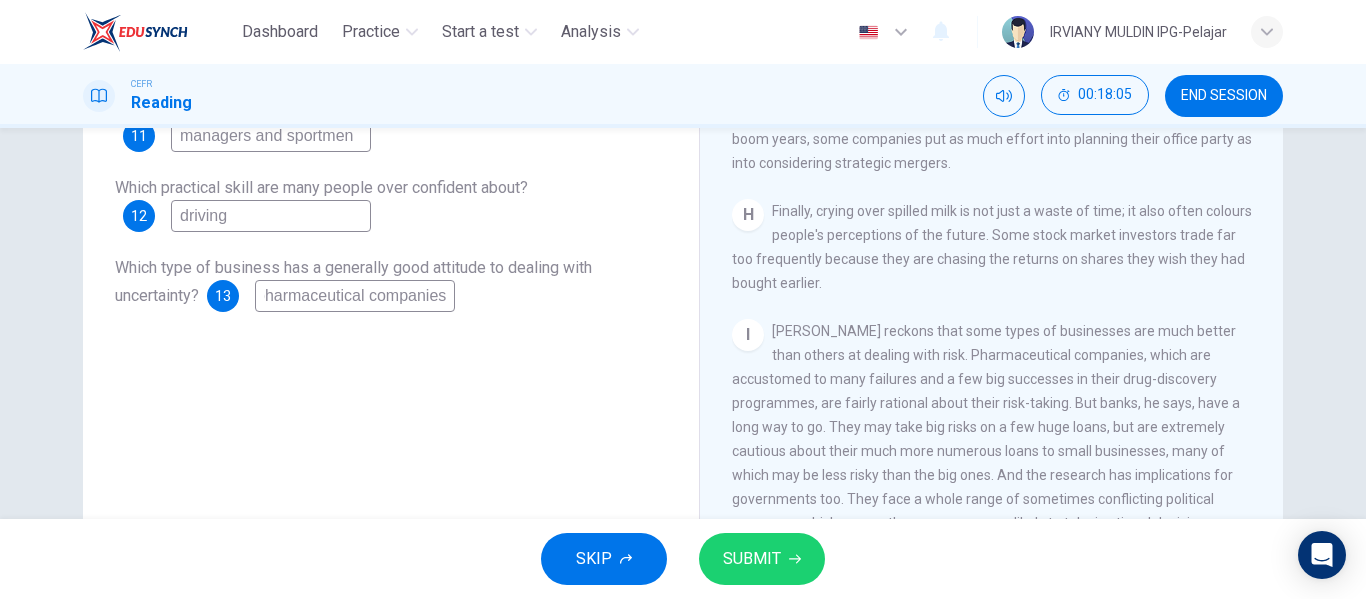 type on "pharmaceutical companies" 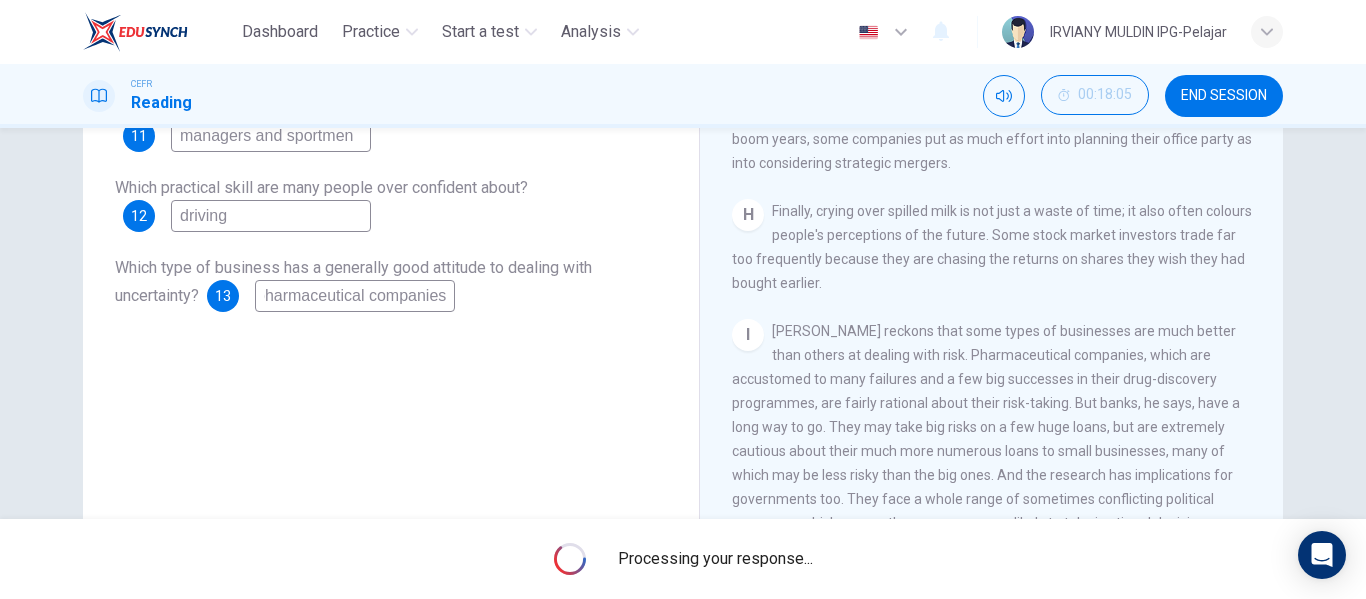 scroll, scrollTop: 0, scrollLeft: 0, axis: both 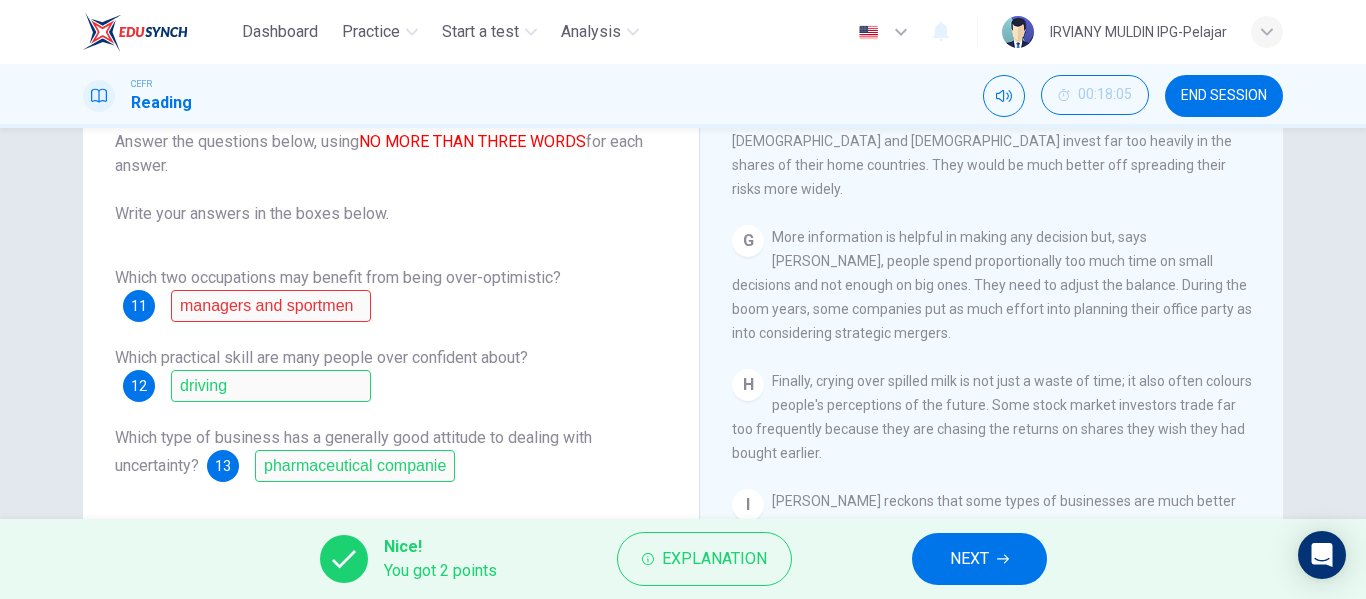 click 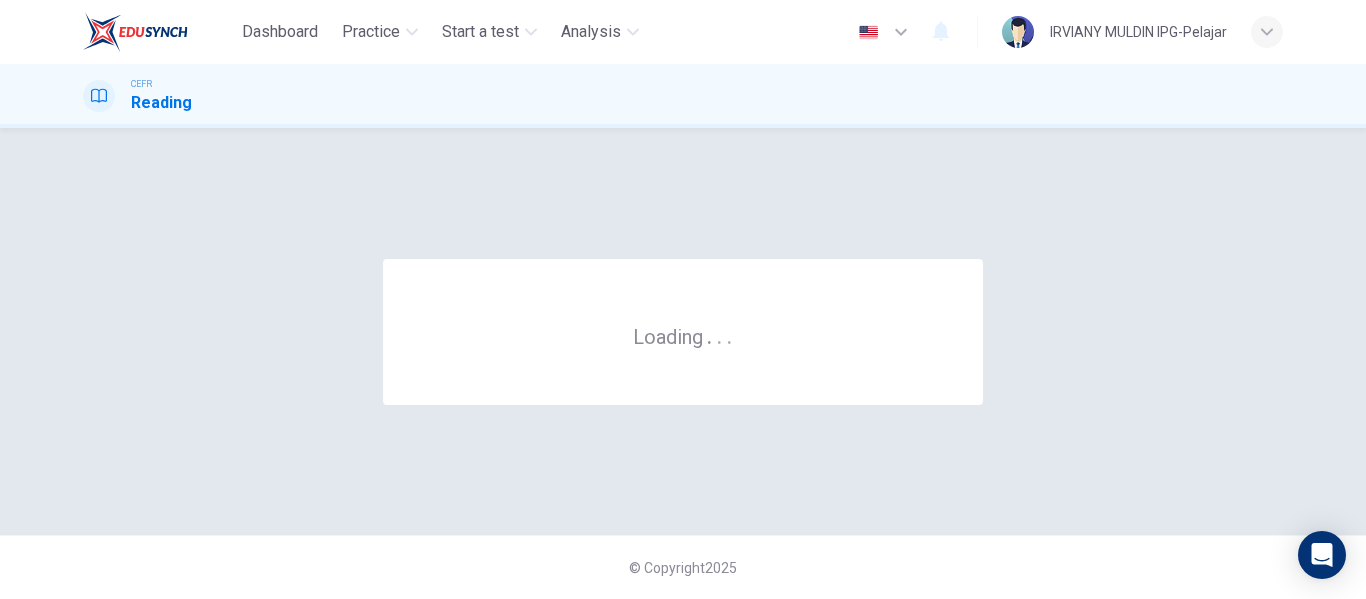 scroll, scrollTop: 0, scrollLeft: 0, axis: both 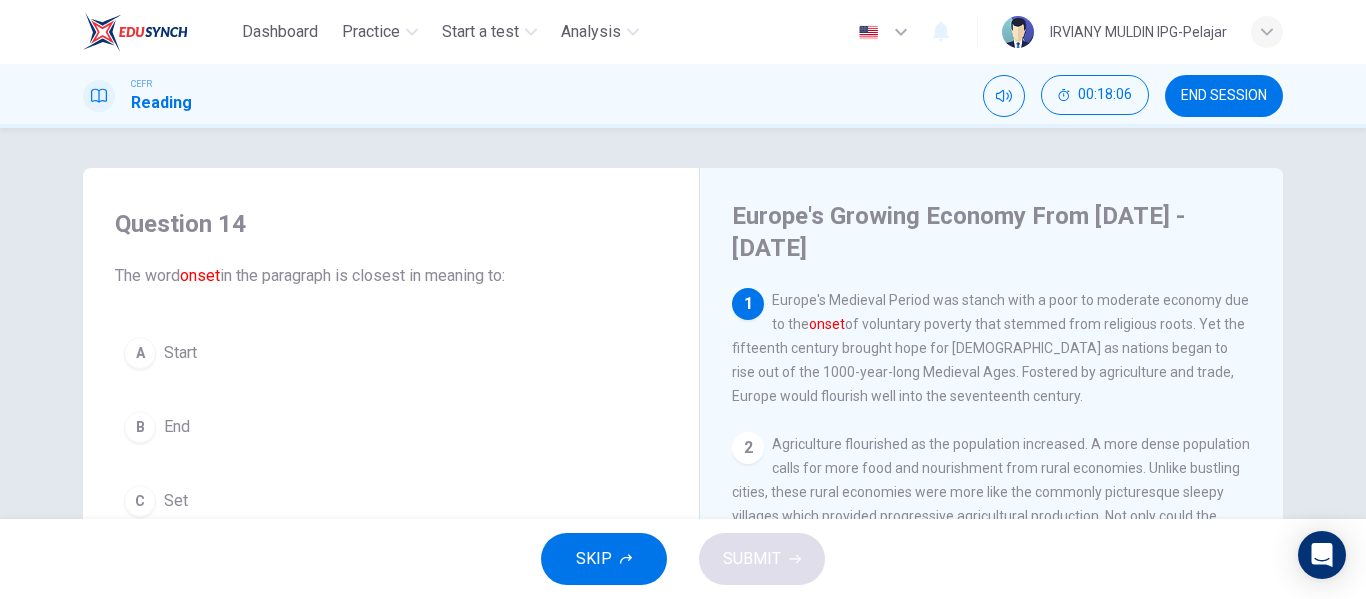click on "END SESSION" at bounding box center (1224, 96) 